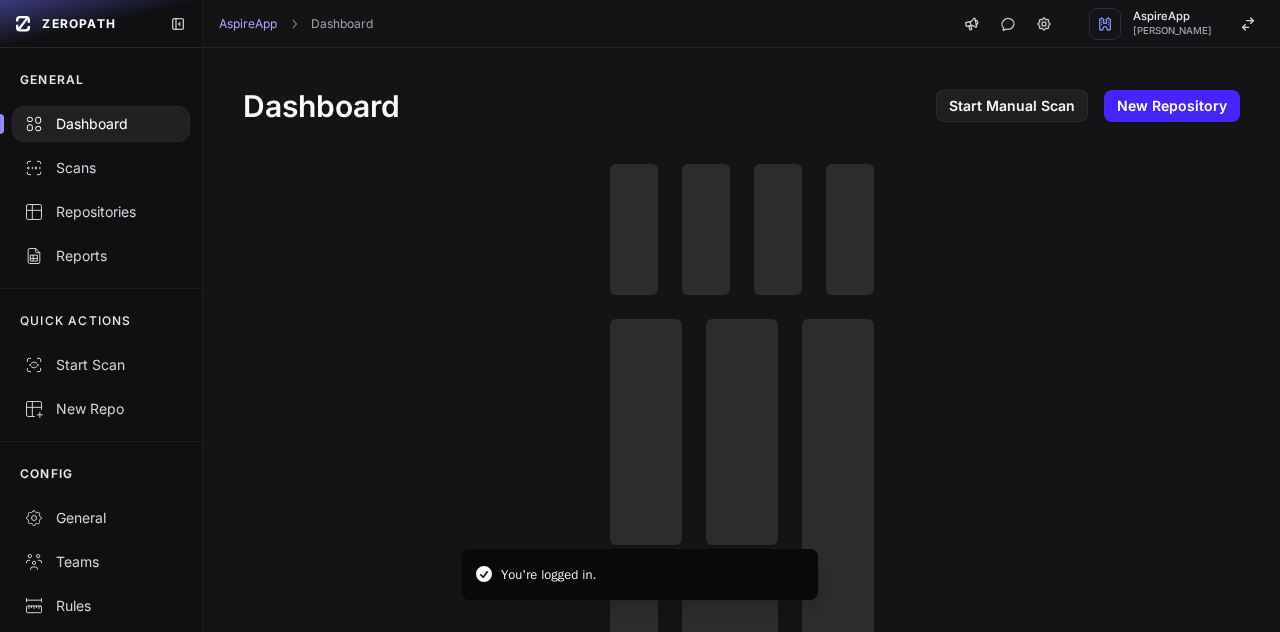 scroll, scrollTop: 0, scrollLeft: 0, axis: both 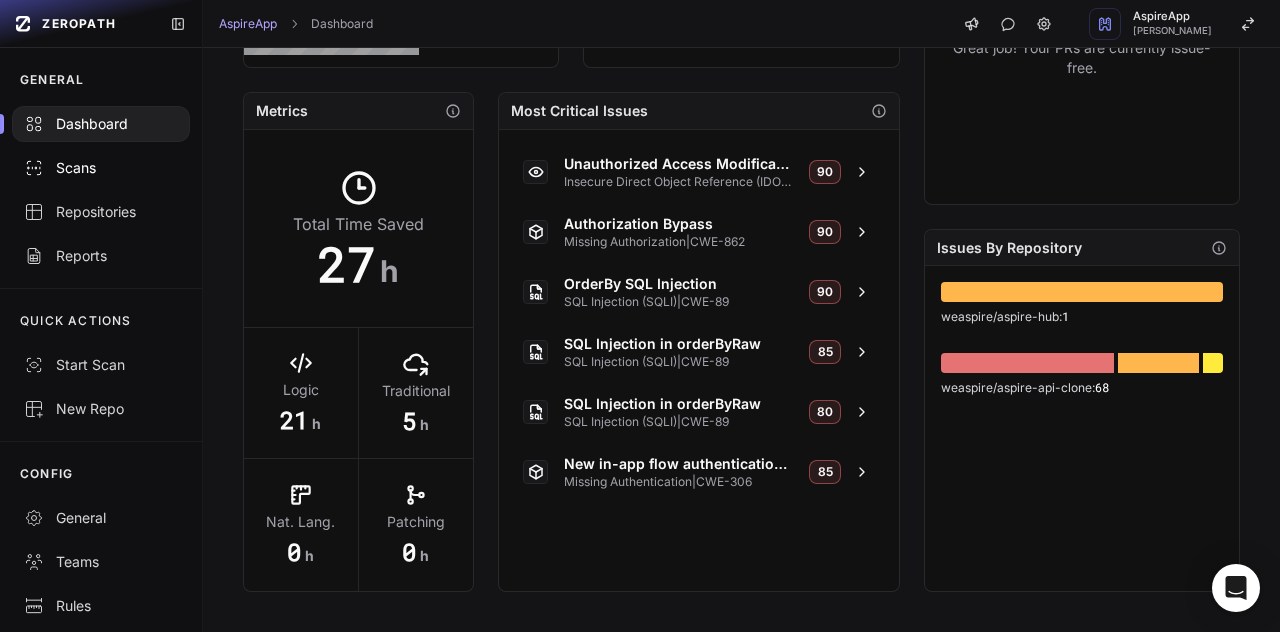 click on "Scans" at bounding box center [101, 168] 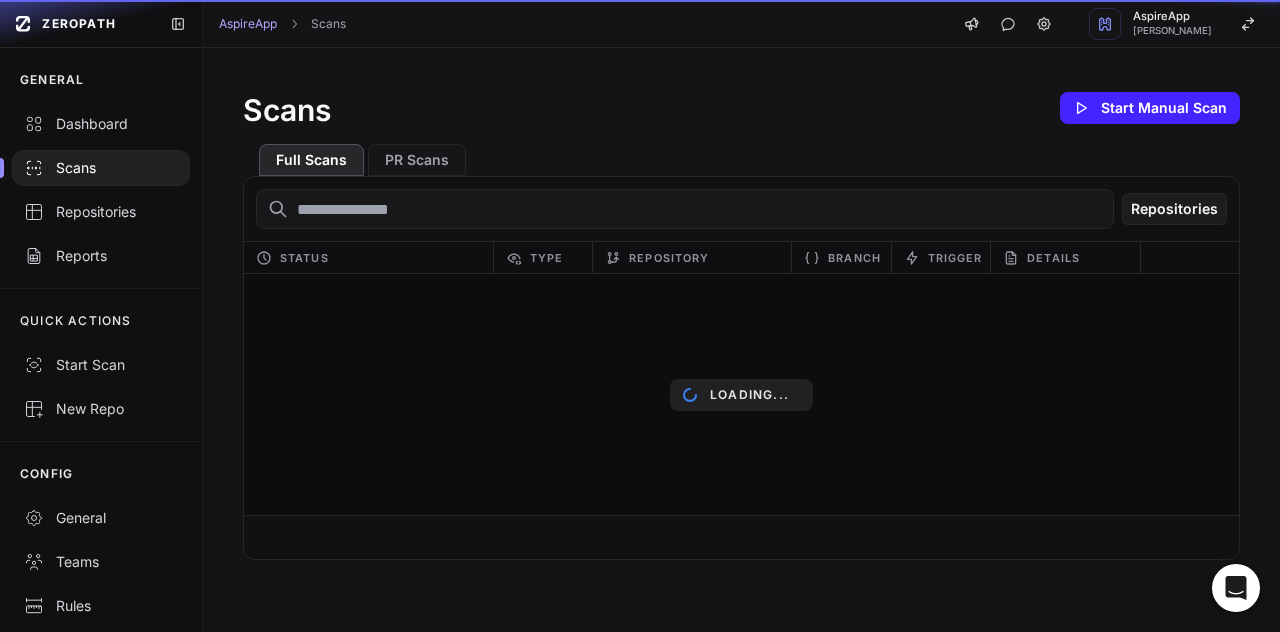scroll, scrollTop: 0, scrollLeft: 0, axis: both 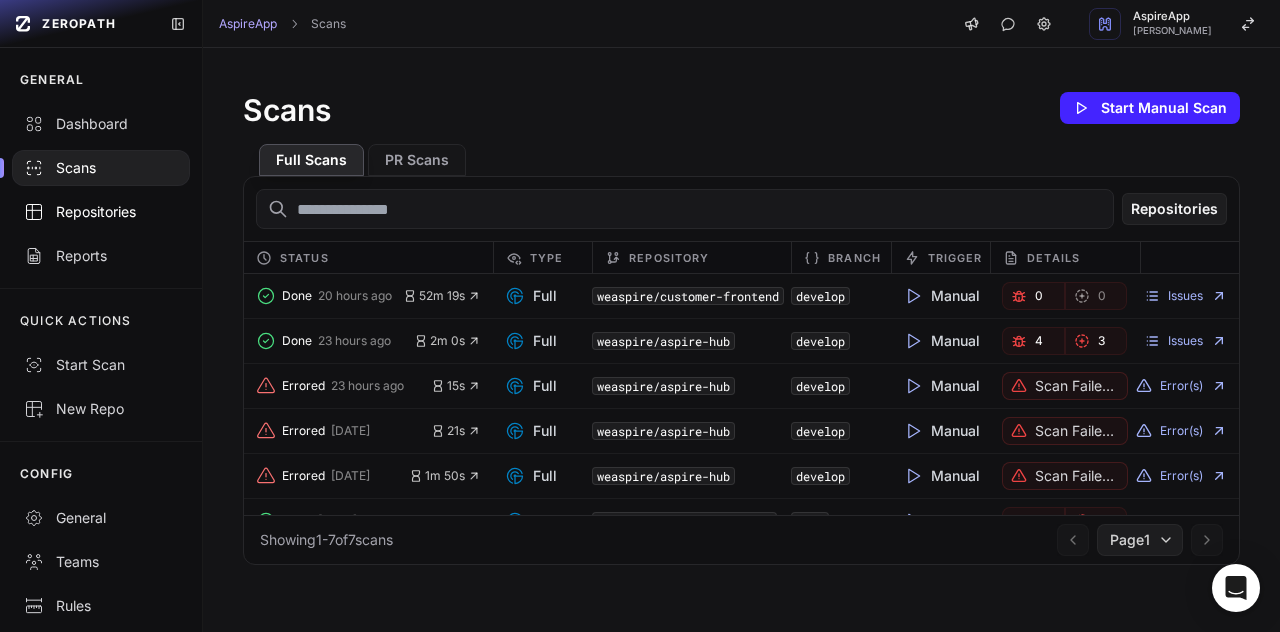 click on "Repositories" at bounding box center [101, 212] 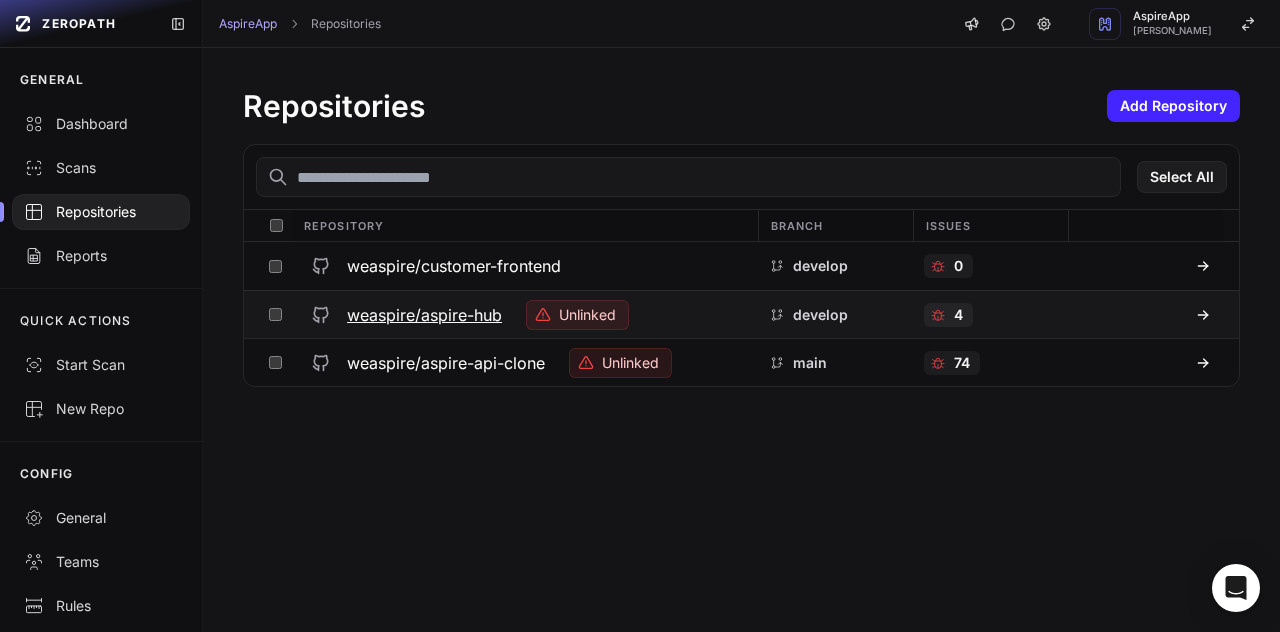 click on "weaspire/aspire-hub" at bounding box center (424, 315) 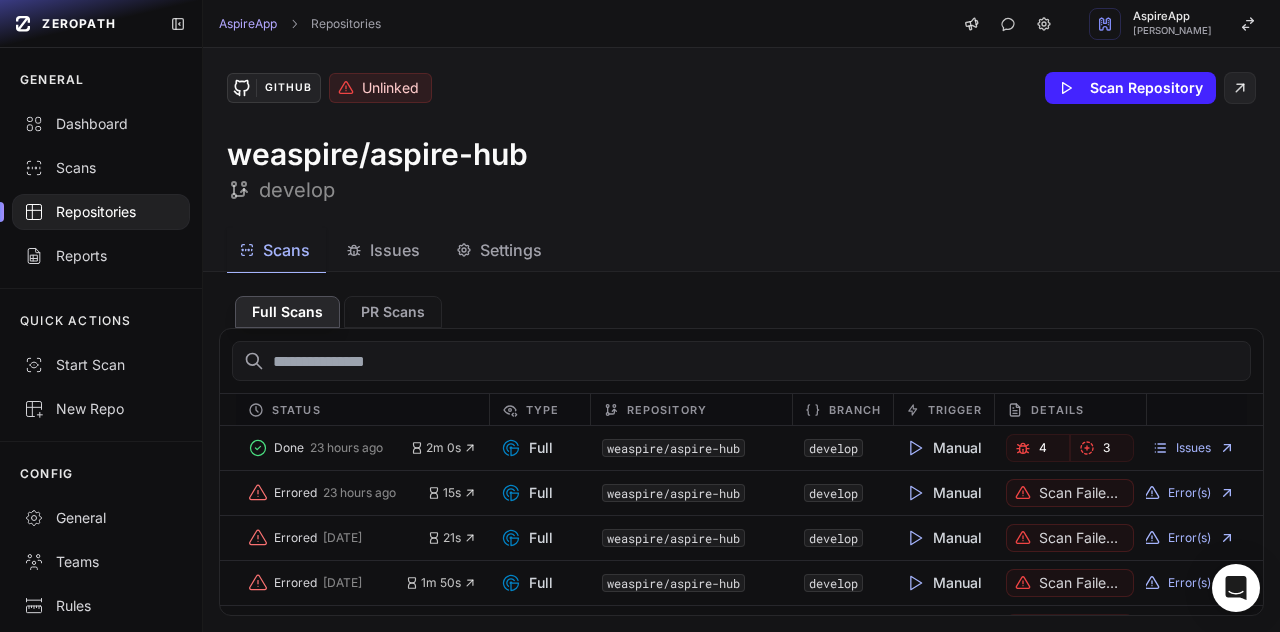 click on "GitHub     Unlinked
Scan Repository     weaspire/aspire-hub     develop" at bounding box center (741, 138) 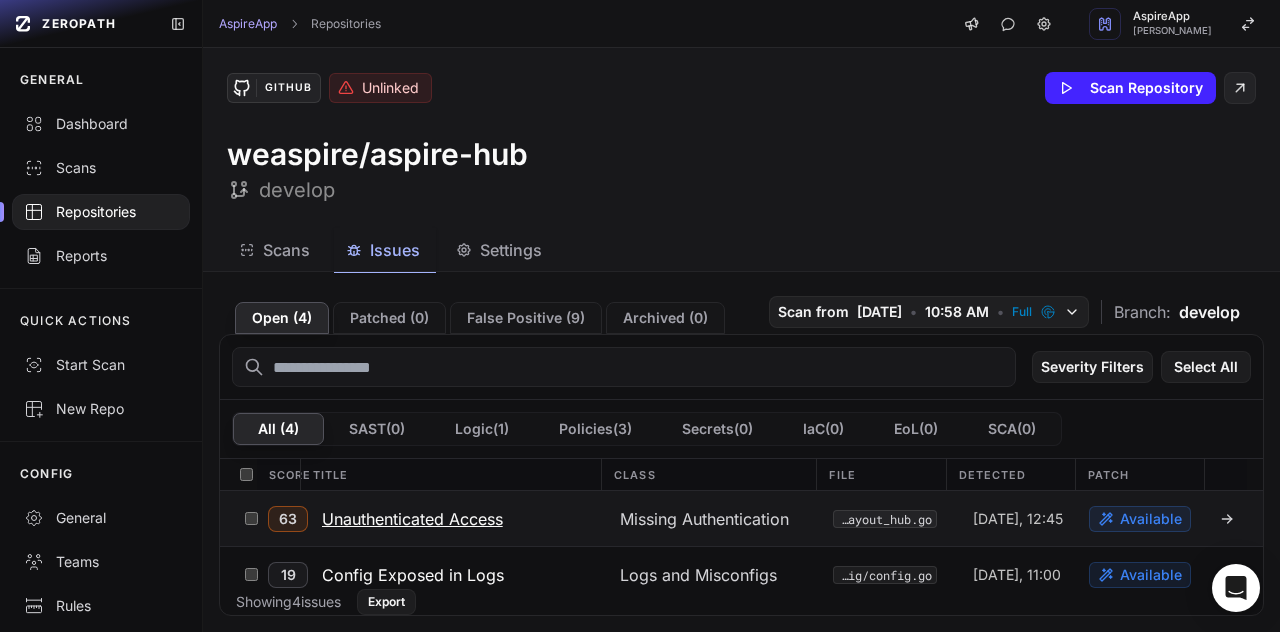 click on "Unauthenticated Access" at bounding box center (412, 519) 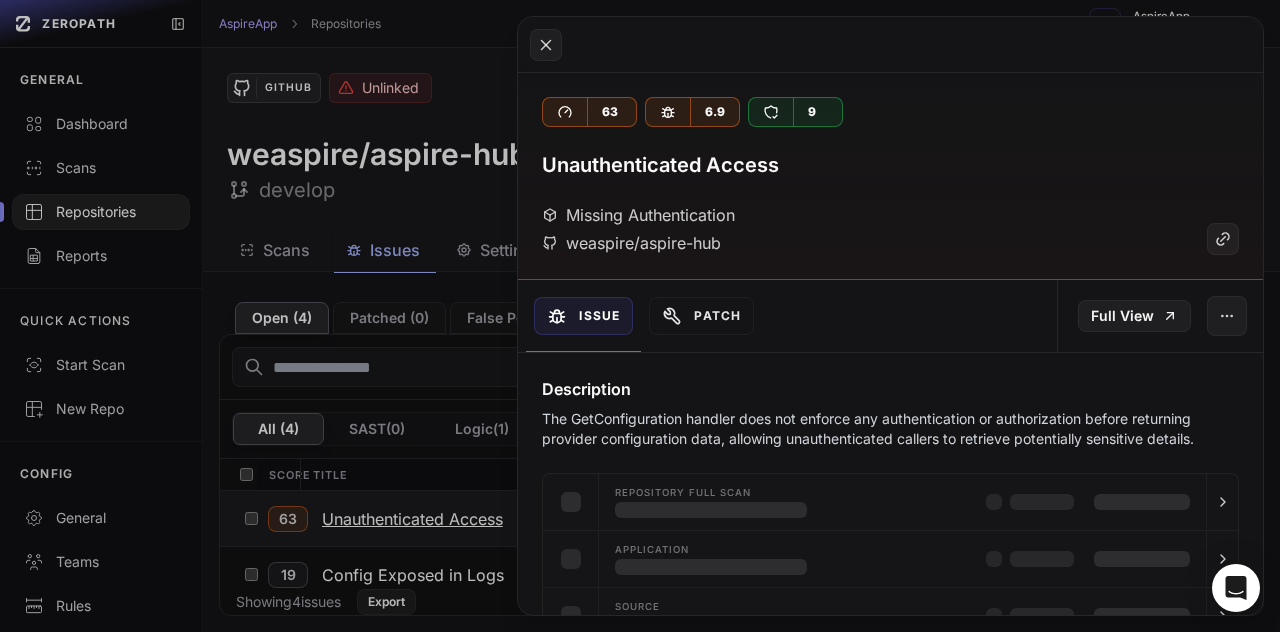 scroll, scrollTop: 56, scrollLeft: 0, axis: vertical 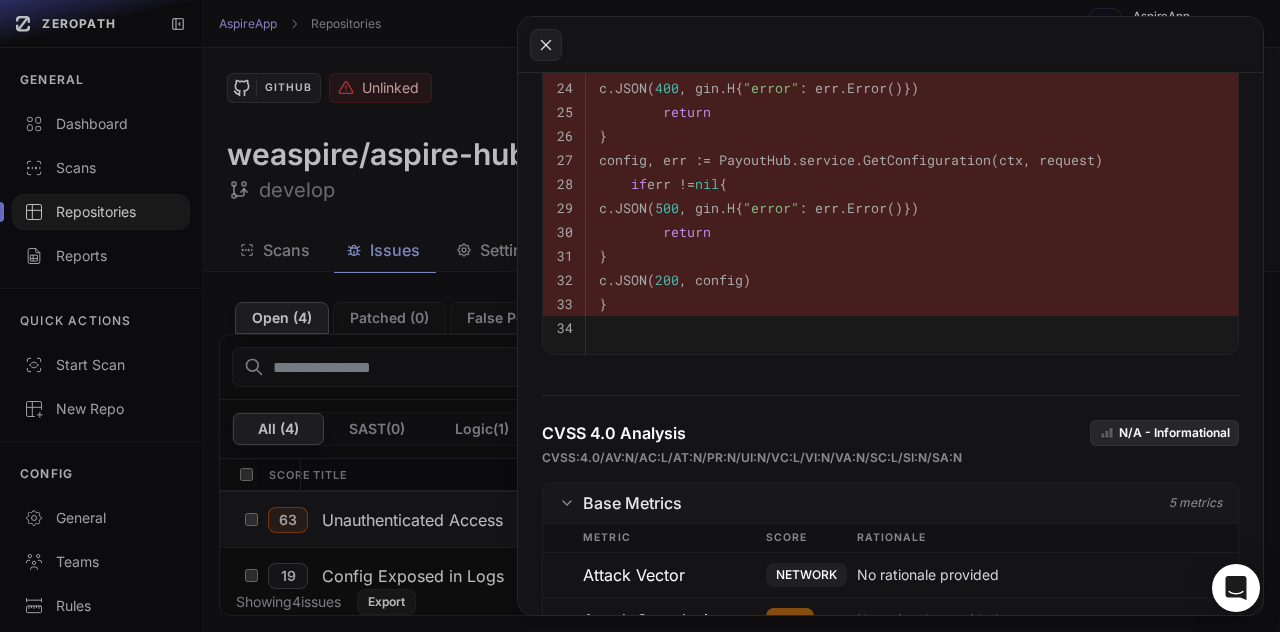 click 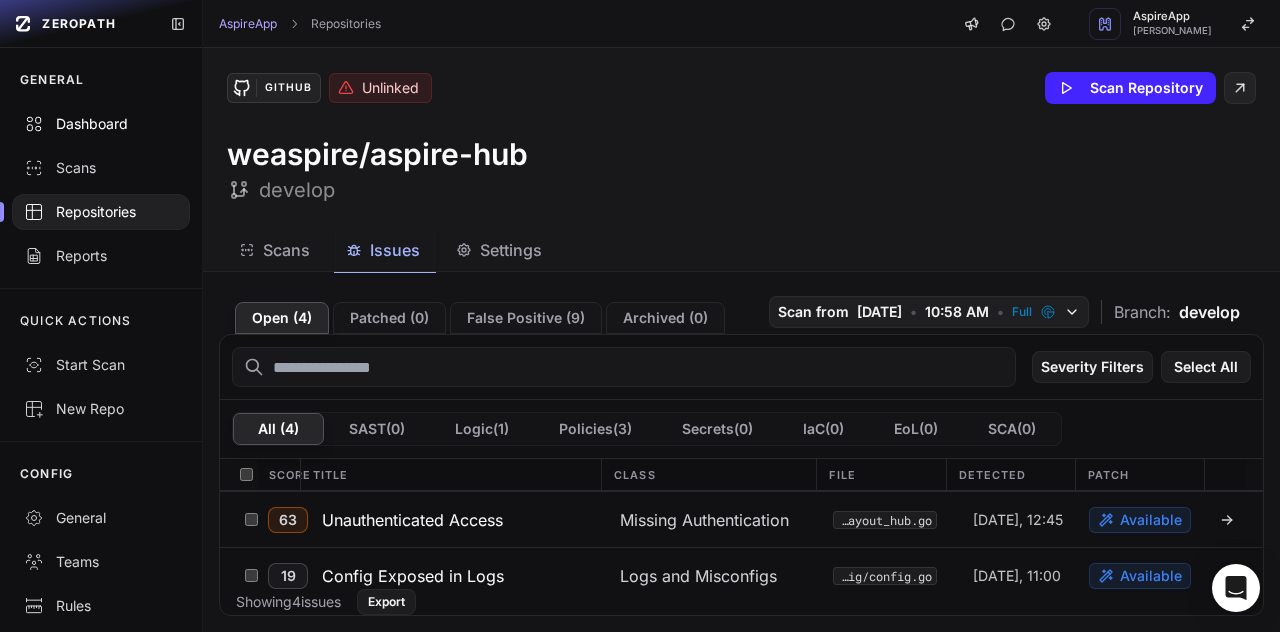 click on "Dashboard" at bounding box center (101, 124) 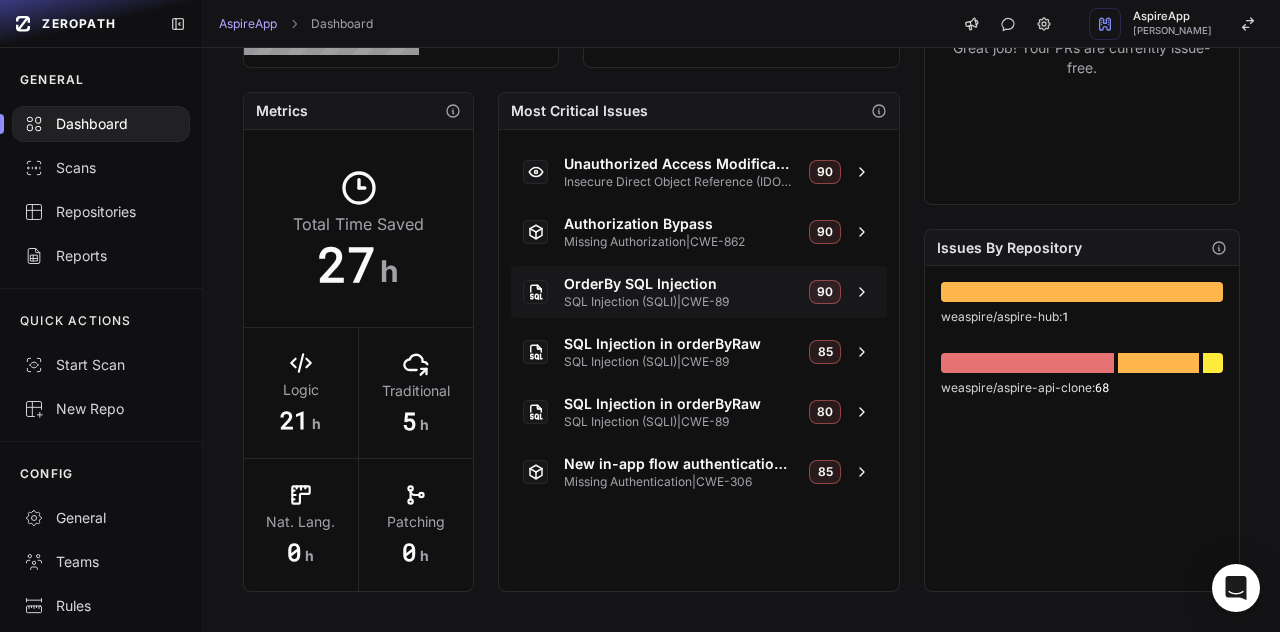 scroll, scrollTop: 497, scrollLeft: 0, axis: vertical 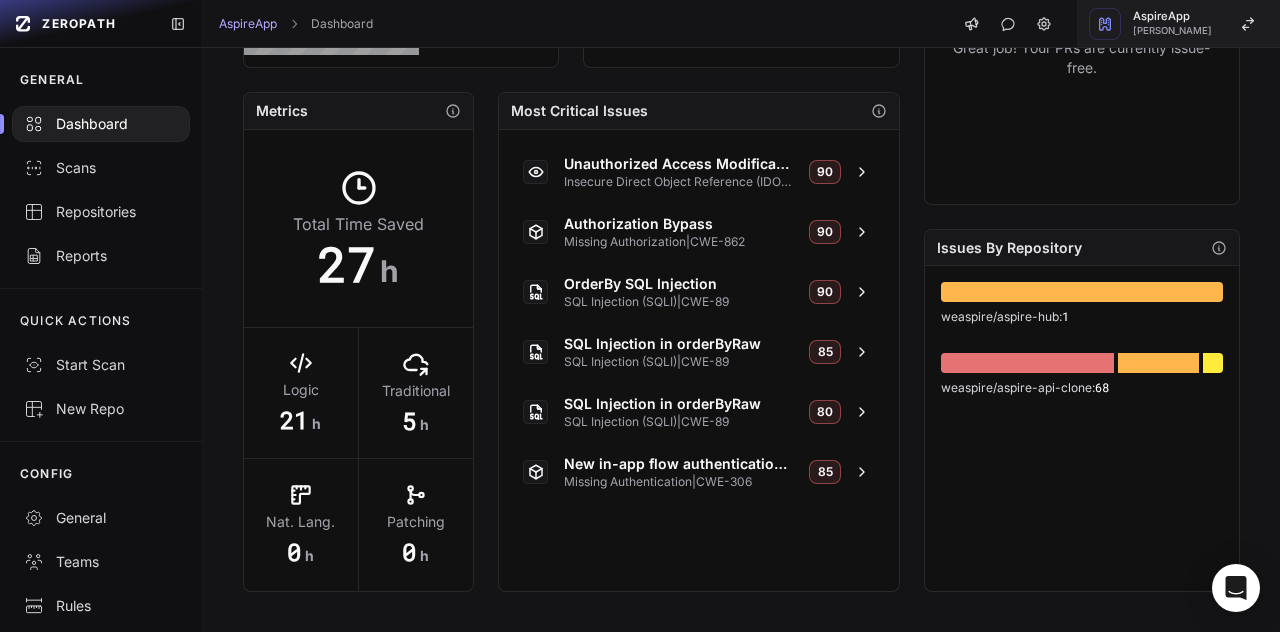 click on "AspireApp" at bounding box center (1172, 16) 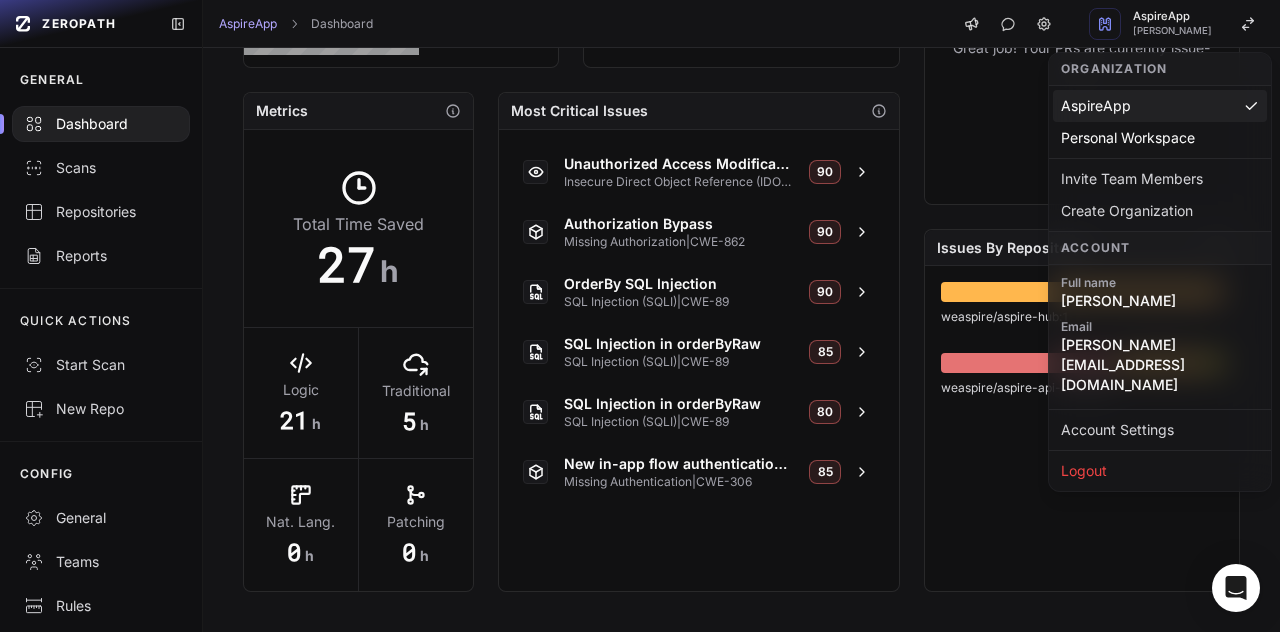 click on "Total Time Saved   27 h" at bounding box center [358, 228] 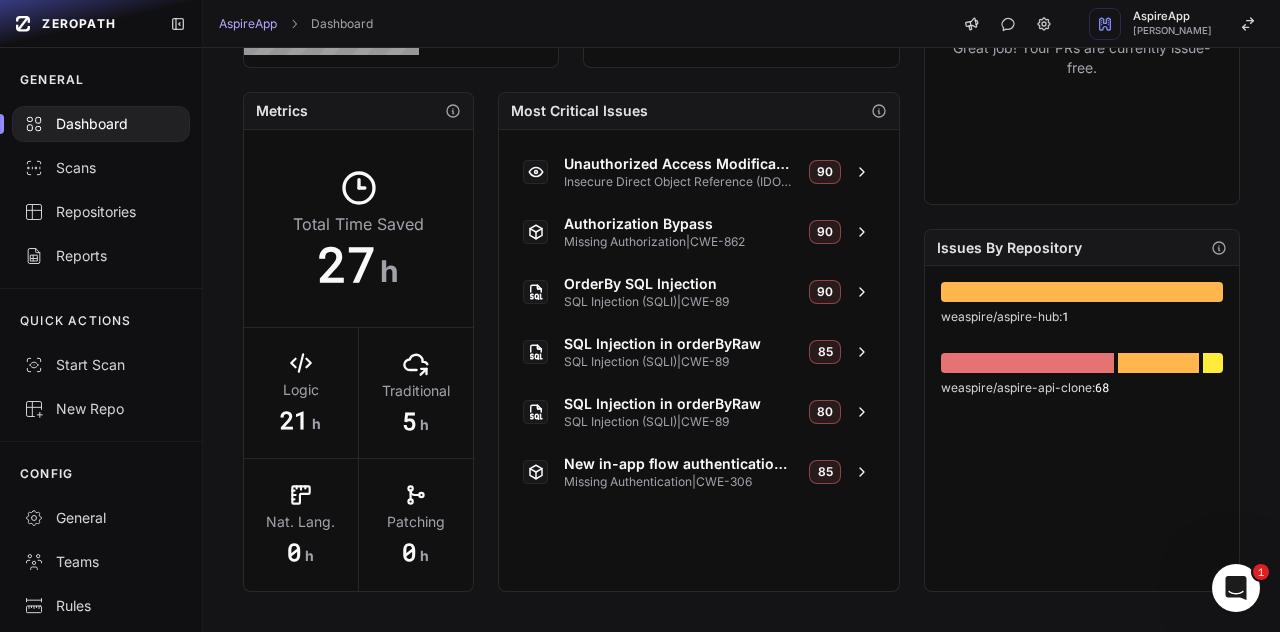 scroll, scrollTop: 0, scrollLeft: 0, axis: both 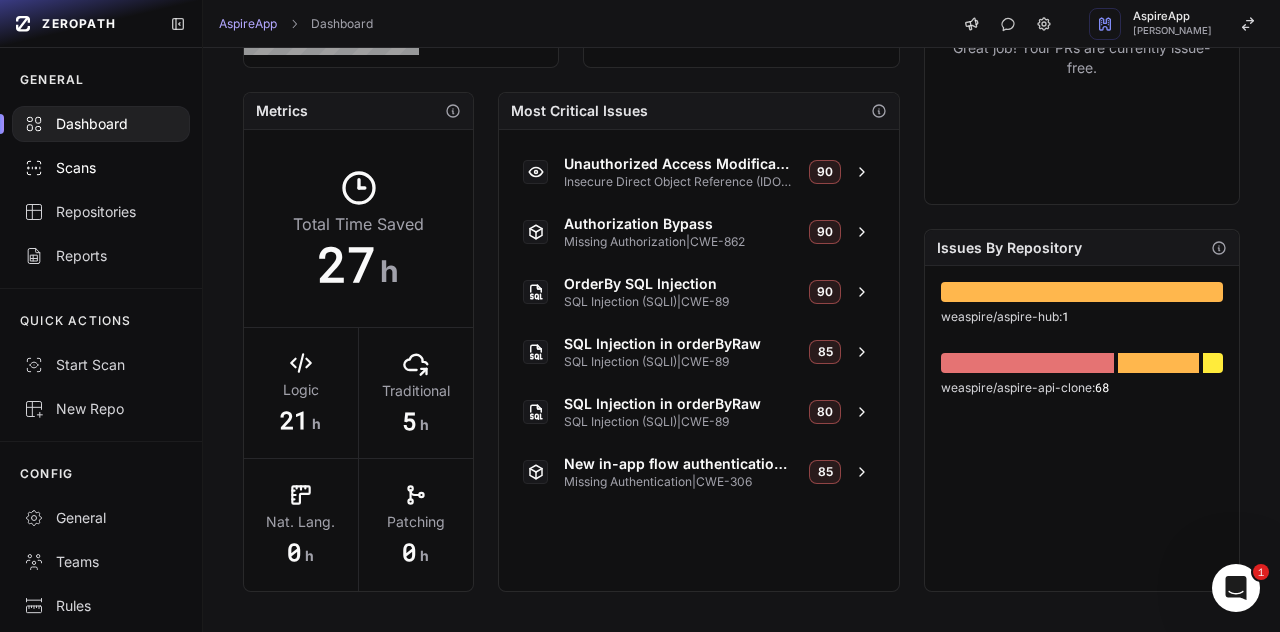 click on "Scans" at bounding box center (101, 168) 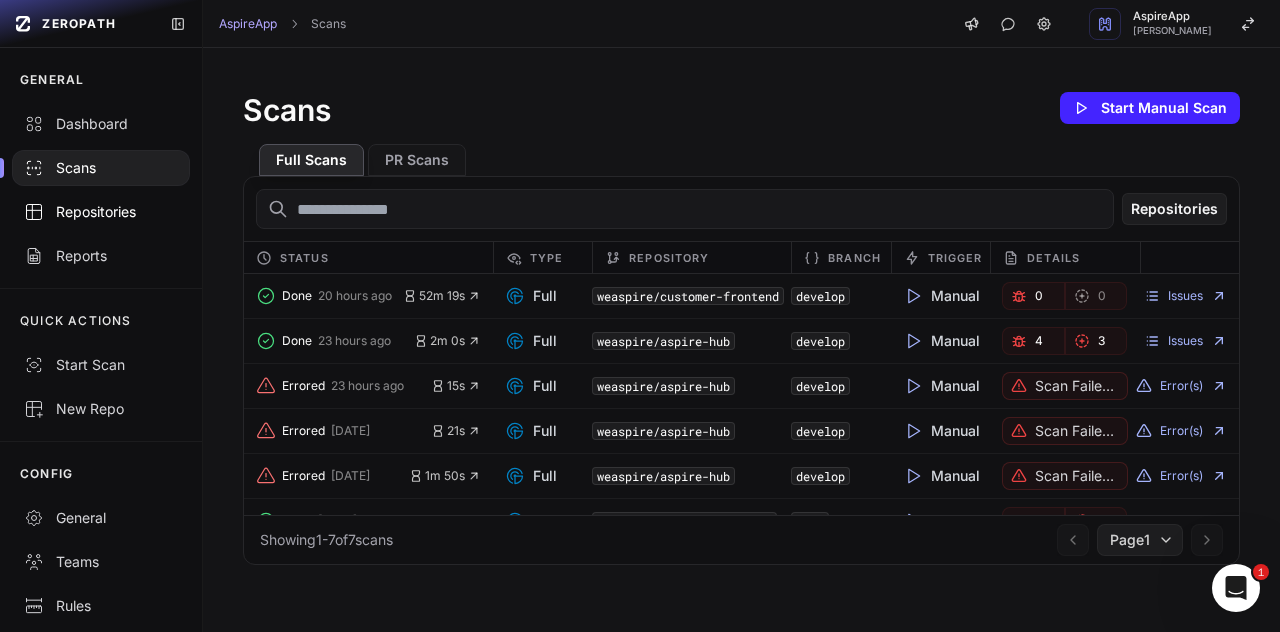 click on "Repositories" at bounding box center [101, 212] 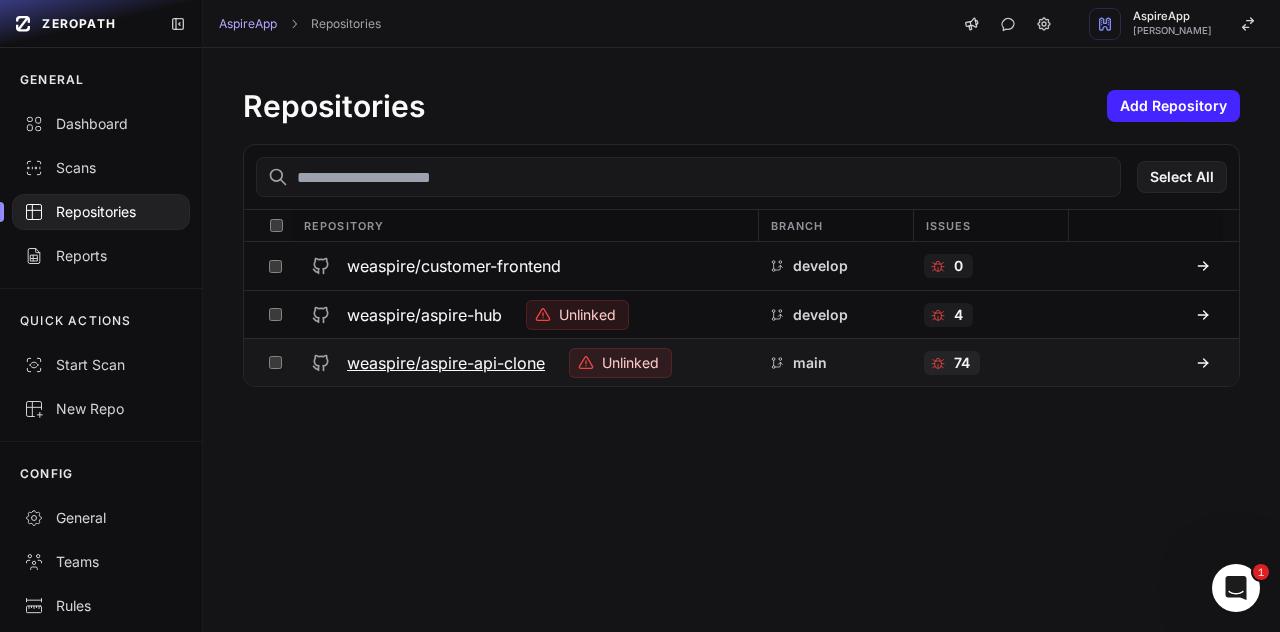 click on "weaspire/aspire-api-clone" at bounding box center [446, 363] 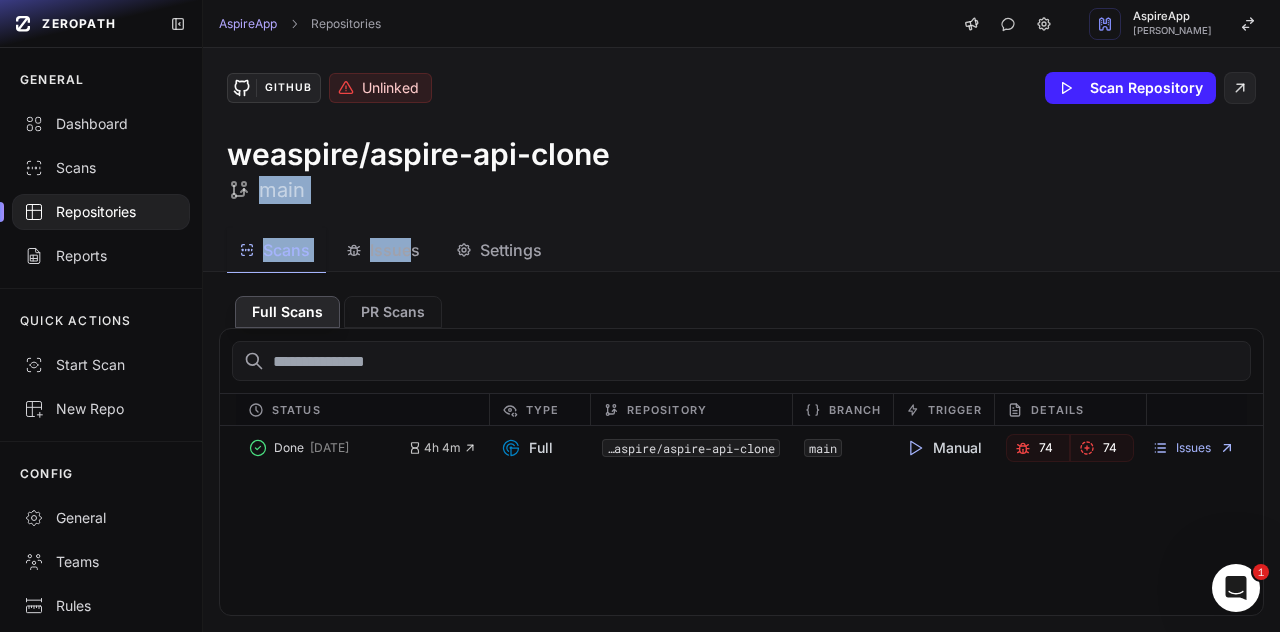 drag, startPoint x: 410, startPoint y: 227, endPoint x: 410, endPoint y: 238, distance: 11 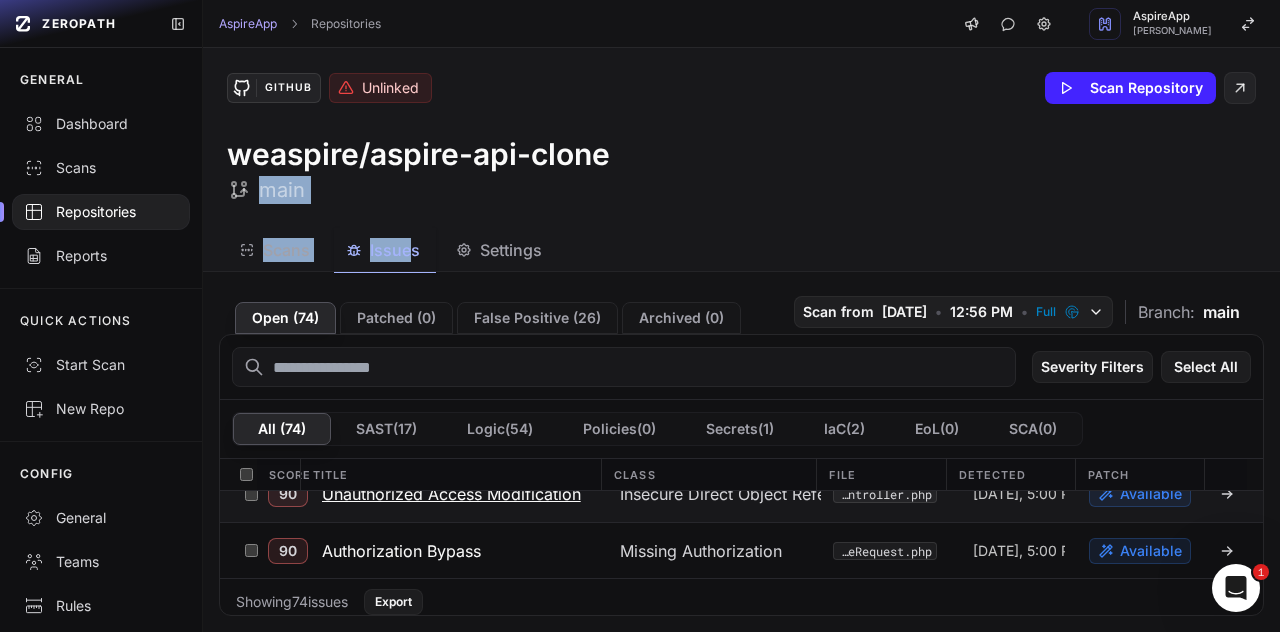 scroll, scrollTop: 0, scrollLeft: 0, axis: both 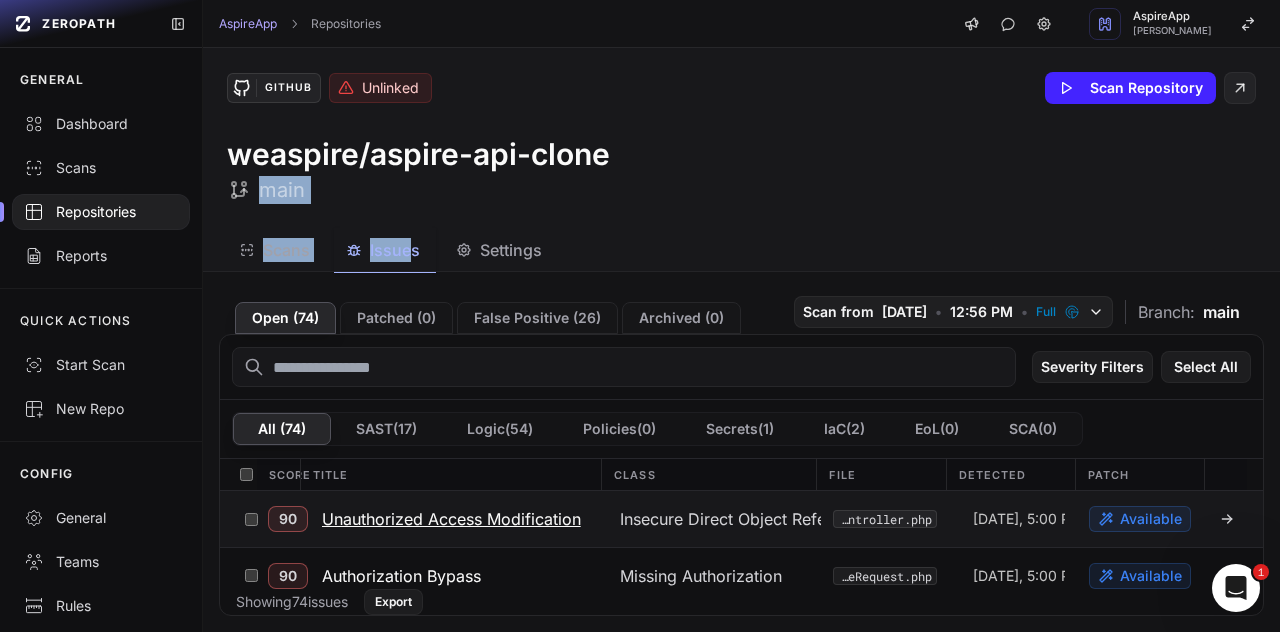 click on "Unauthorized Access Modification" at bounding box center (451, 519) 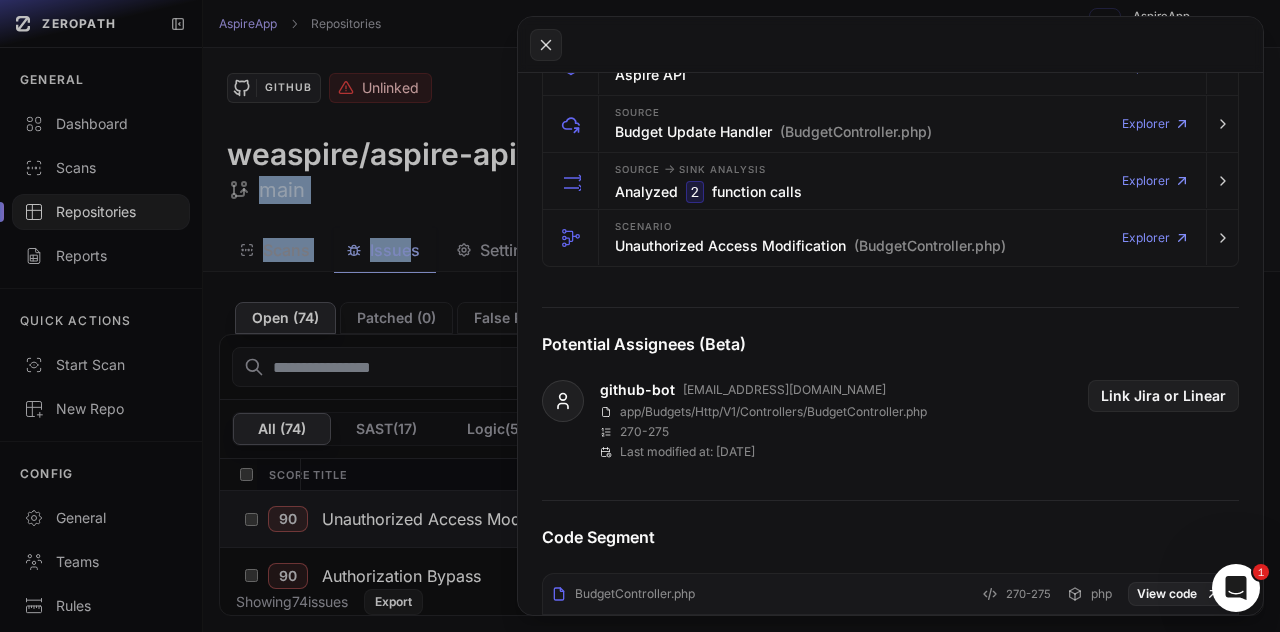 scroll, scrollTop: 513, scrollLeft: 0, axis: vertical 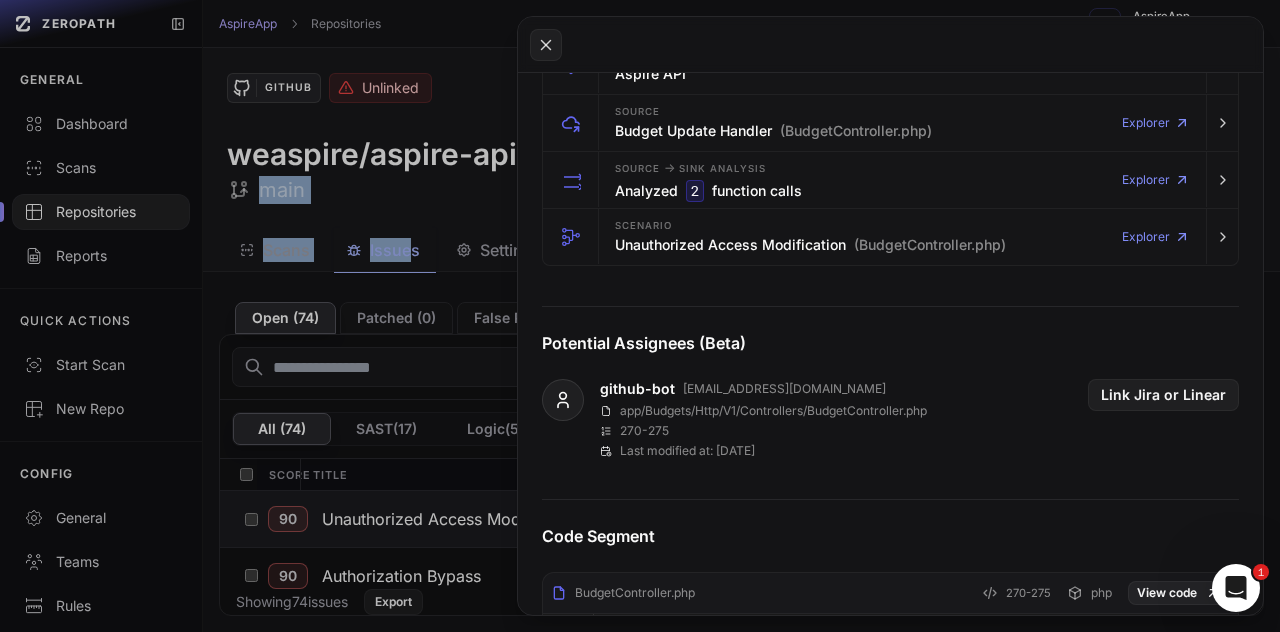 click 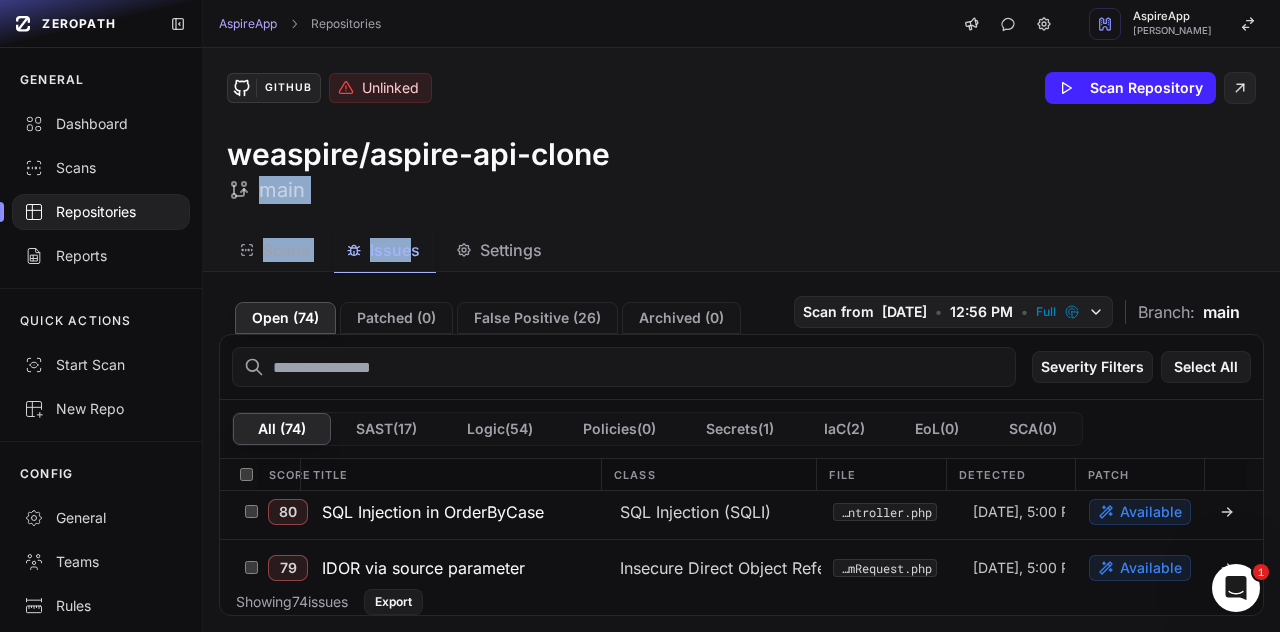 scroll, scrollTop: 965, scrollLeft: 0, axis: vertical 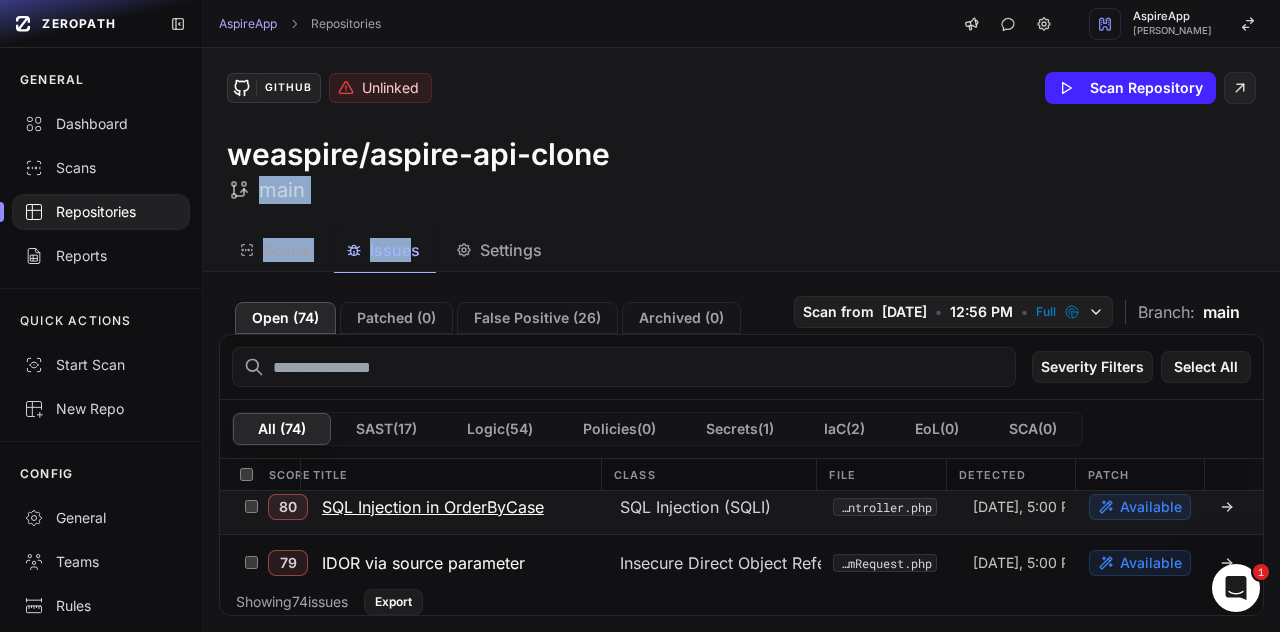 click on "SQL Injection in OrderByCase" at bounding box center (433, 507) 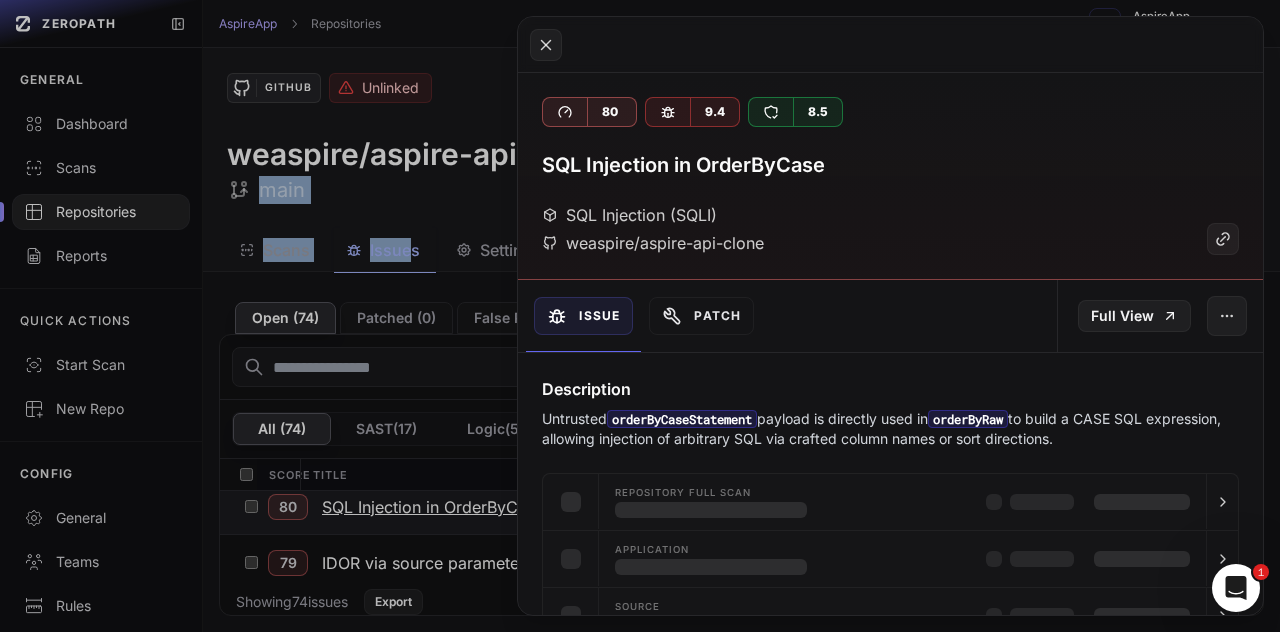 scroll, scrollTop: 952, scrollLeft: 0, axis: vertical 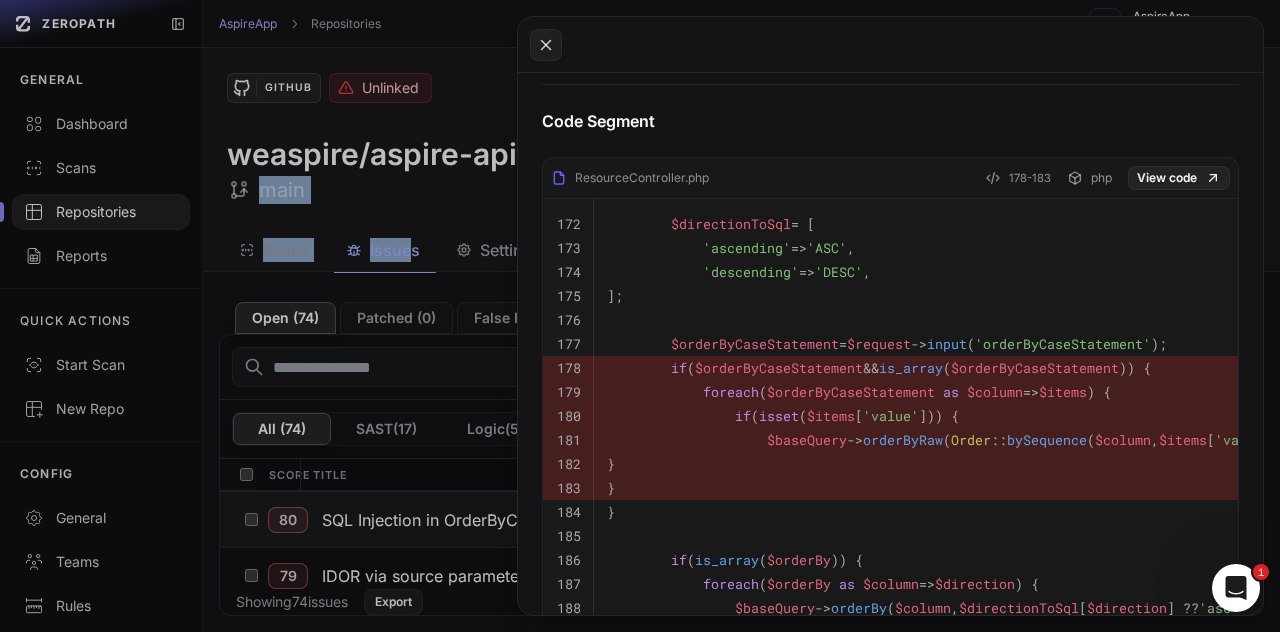 click 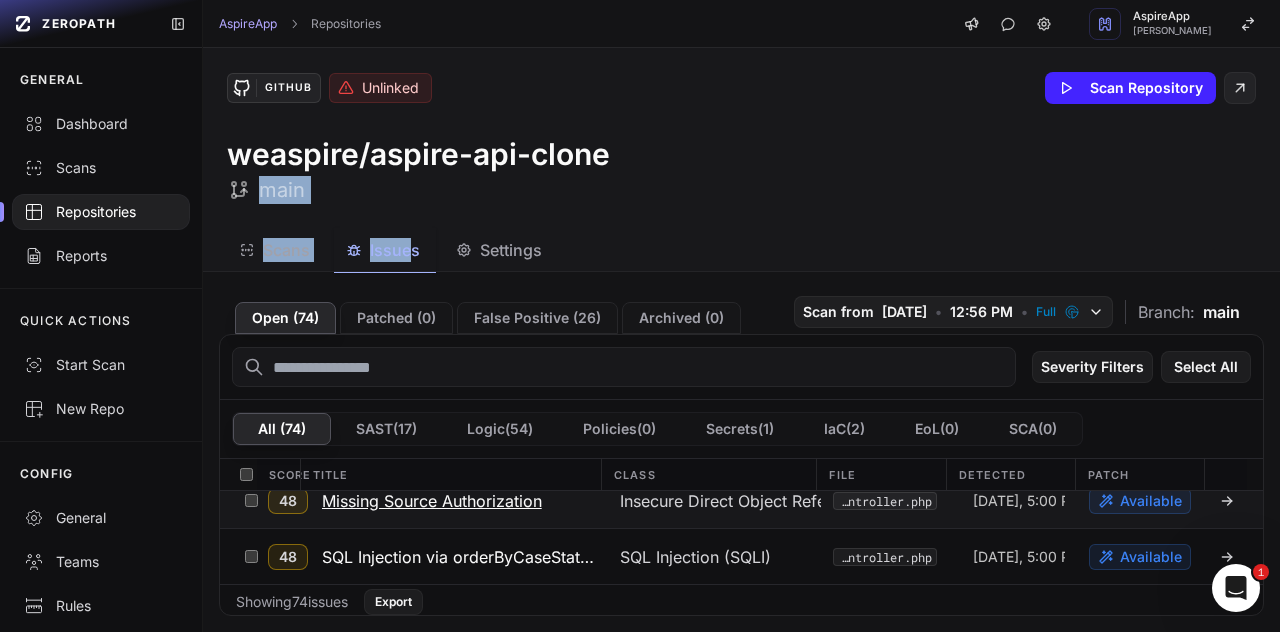 scroll, scrollTop: 3982, scrollLeft: 0, axis: vertical 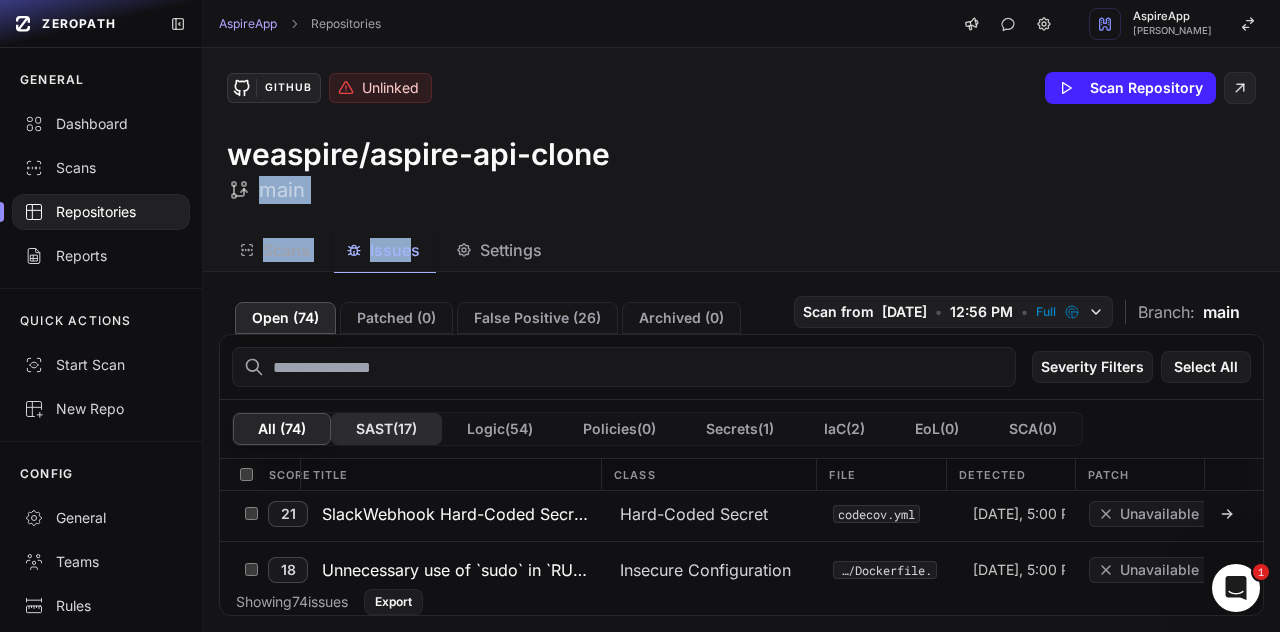 click on "SAST  ( 17 )" at bounding box center [386, 429] 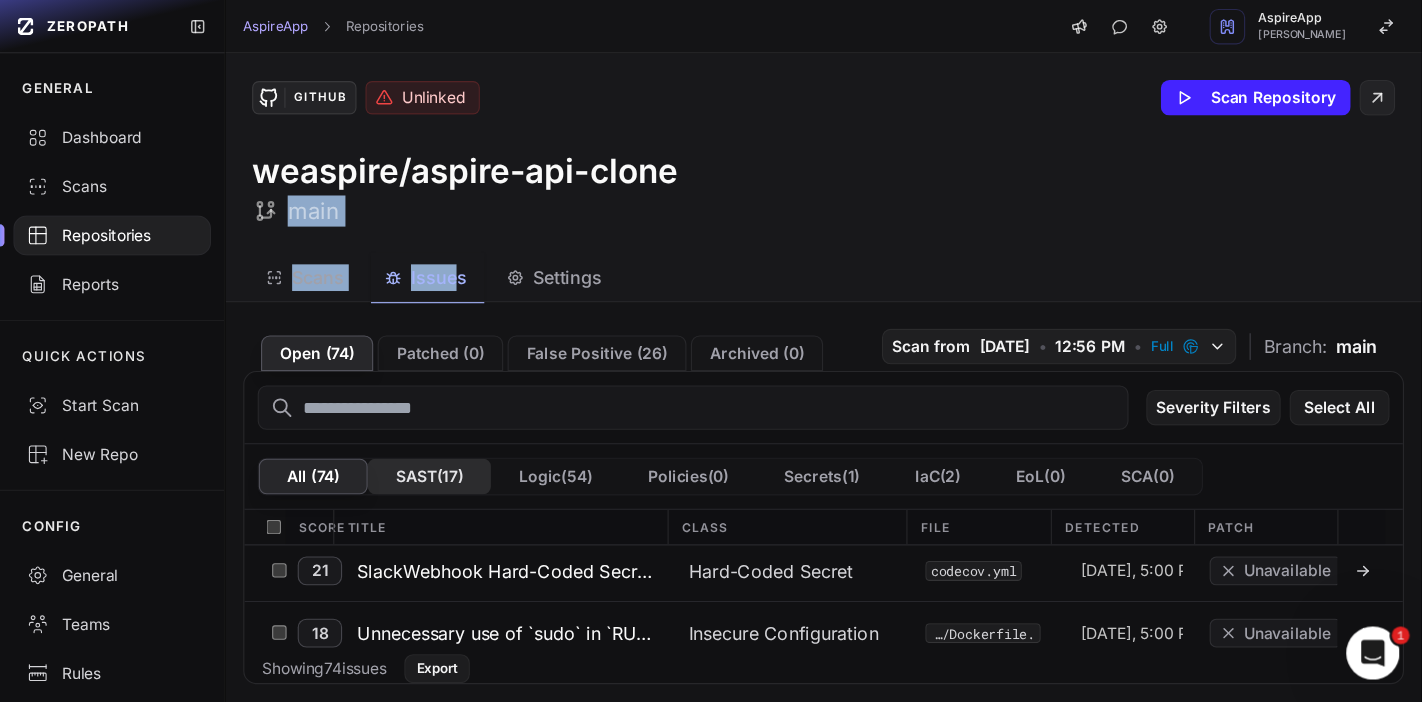 scroll, scrollTop: 854, scrollLeft: 0, axis: vertical 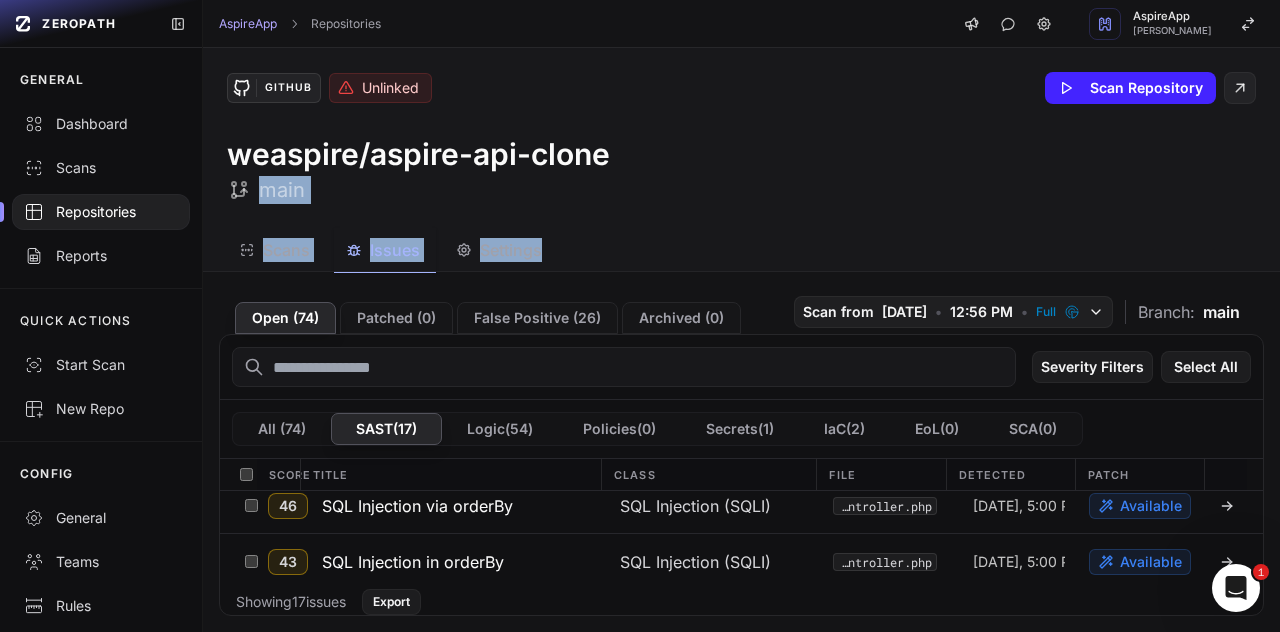 drag, startPoint x: 599, startPoint y: 240, endPoint x: 606, endPoint y: 162, distance: 78.31347 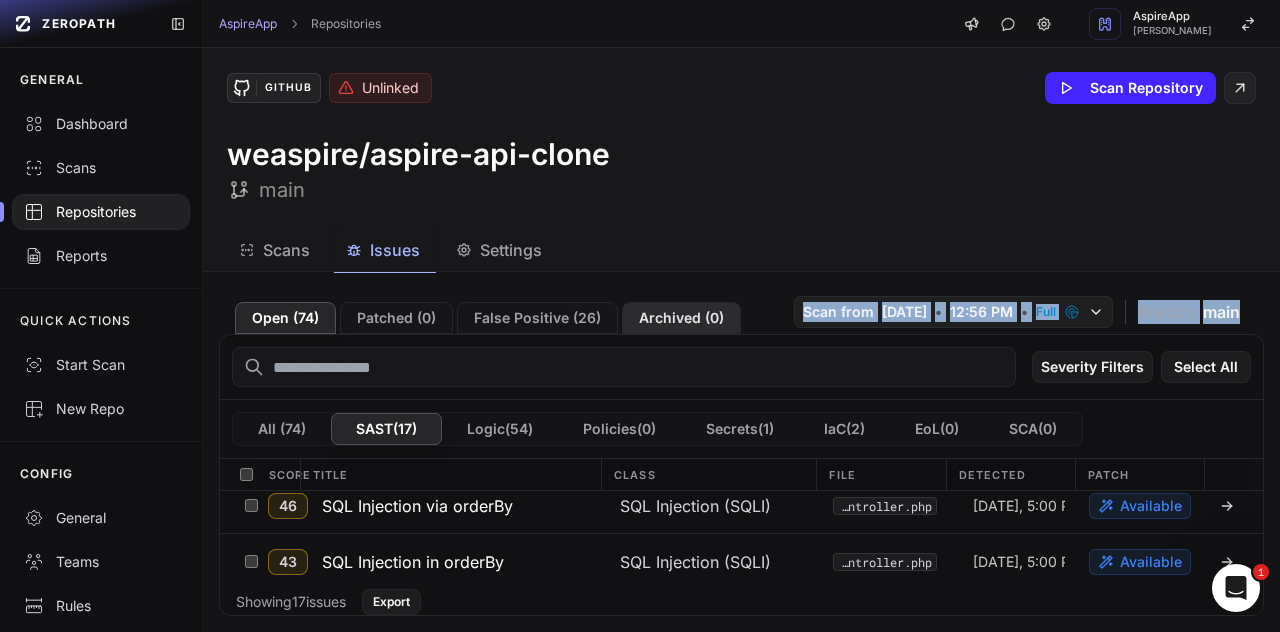 drag, startPoint x: 628, startPoint y: 346, endPoint x: 648, endPoint y: 311, distance: 40.311287 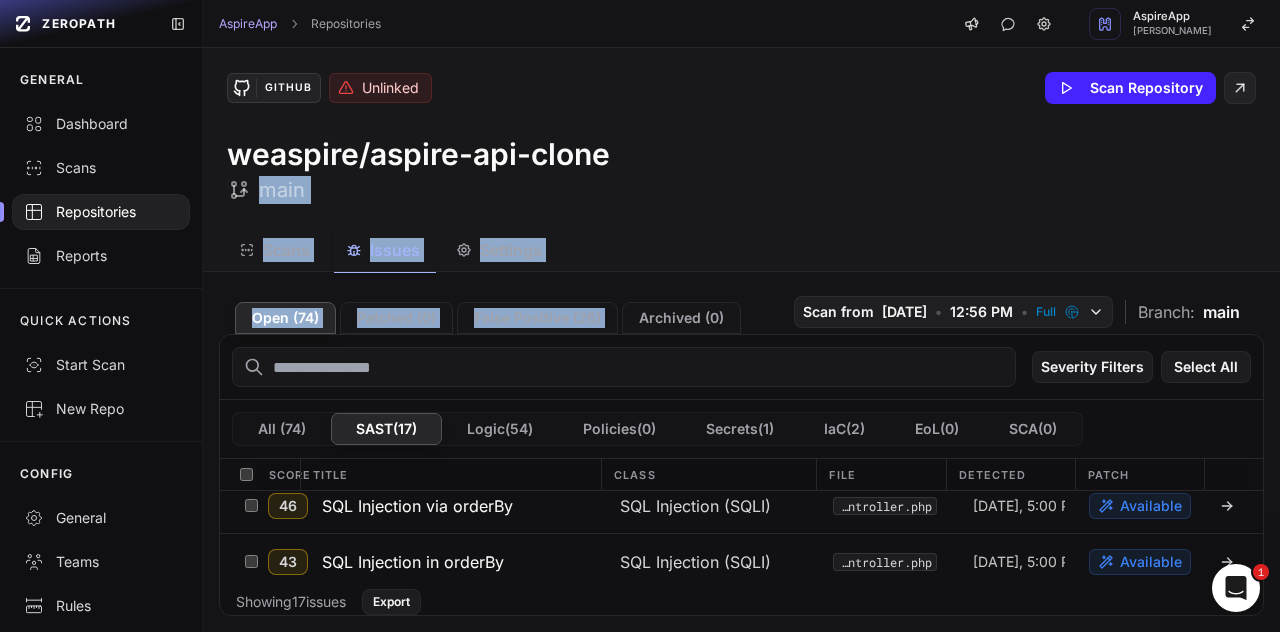 drag, startPoint x: 660, startPoint y: 299, endPoint x: 679, endPoint y: 239, distance: 62.936478 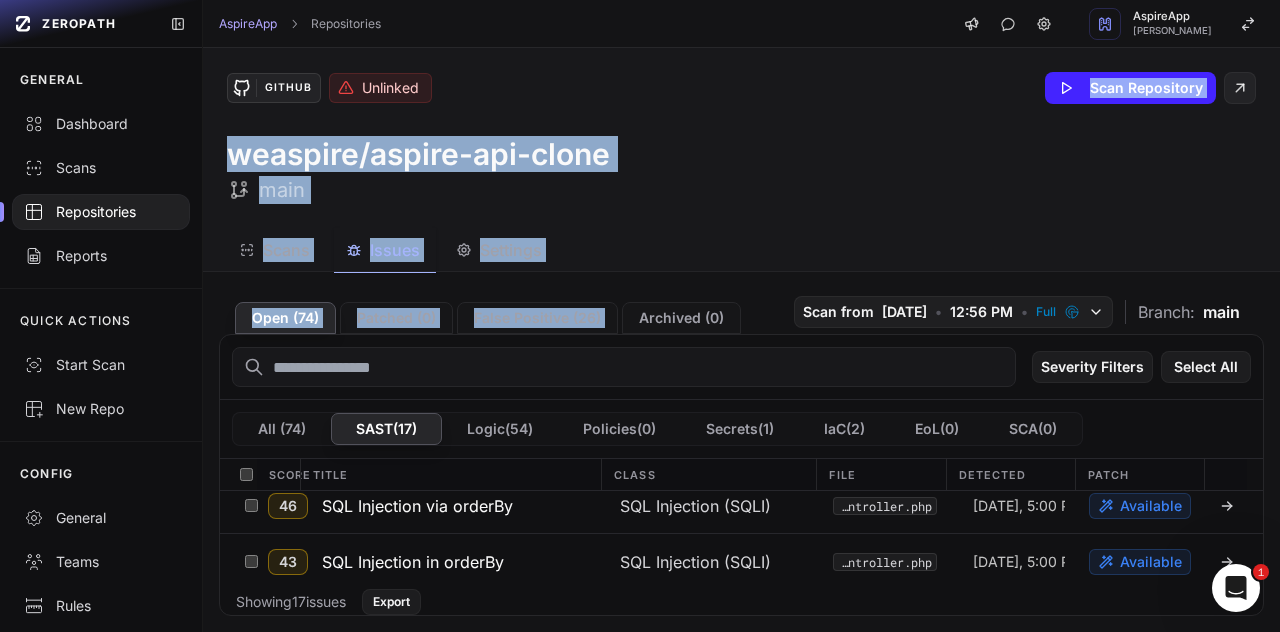 drag, startPoint x: 663, startPoint y: 288, endPoint x: 631, endPoint y: 203, distance: 90.824005 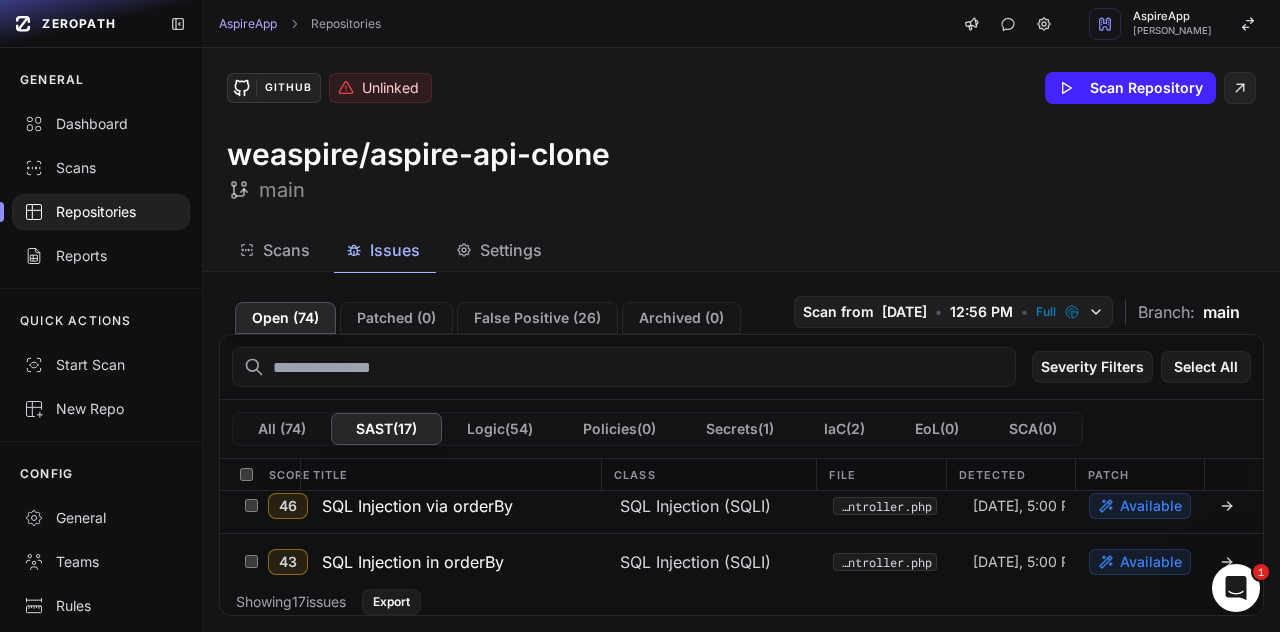 drag, startPoint x: 582, startPoint y: 353, endPoint x: 615, endPoint y: 136, distance: 219.49487 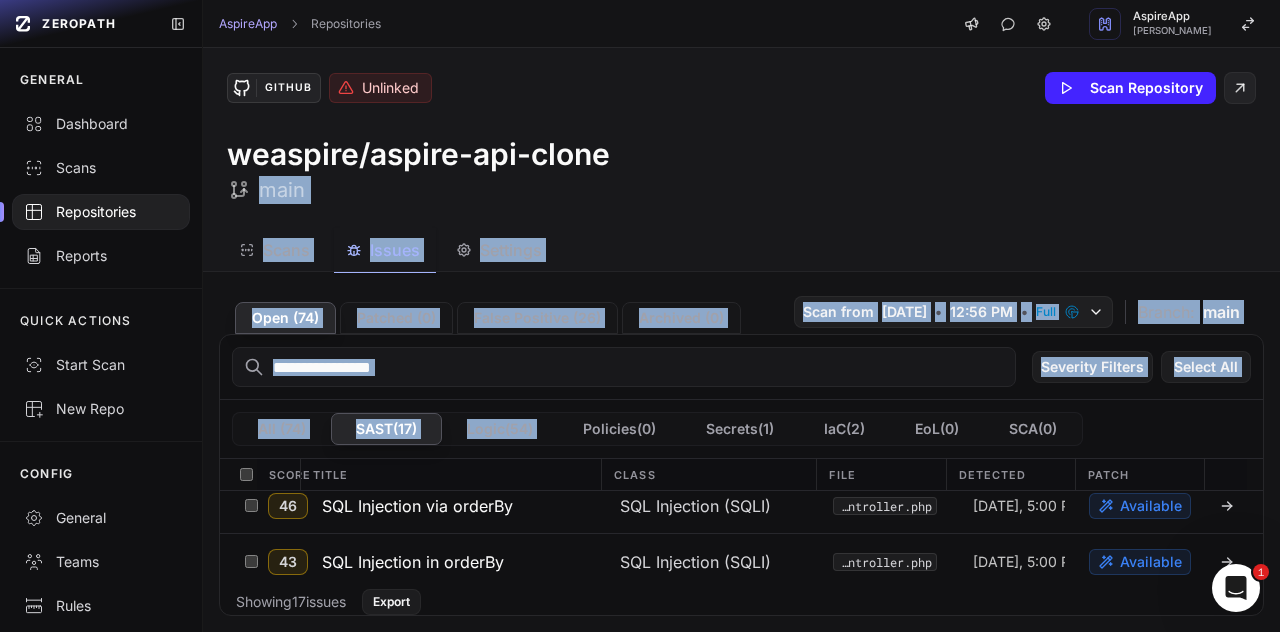 drag, startPoint x: 671, startPoint y: 262, endPoint x: 690, endPoint y: 170, distance: 93.941475 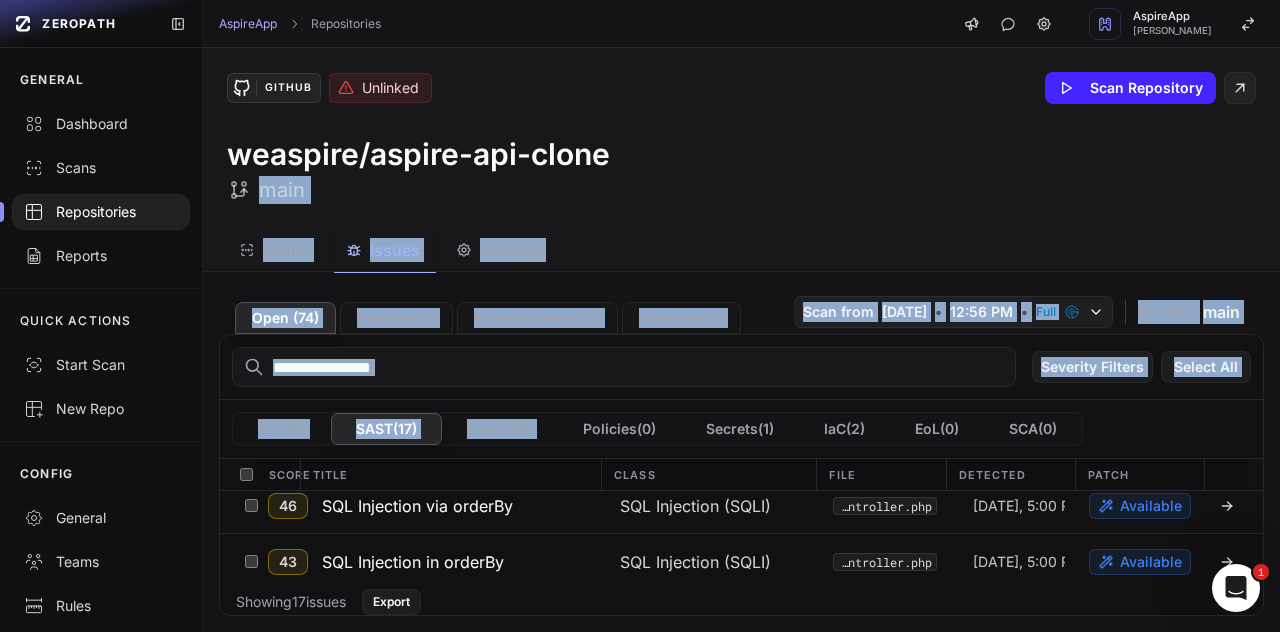 click at bounding box center [624, 367] 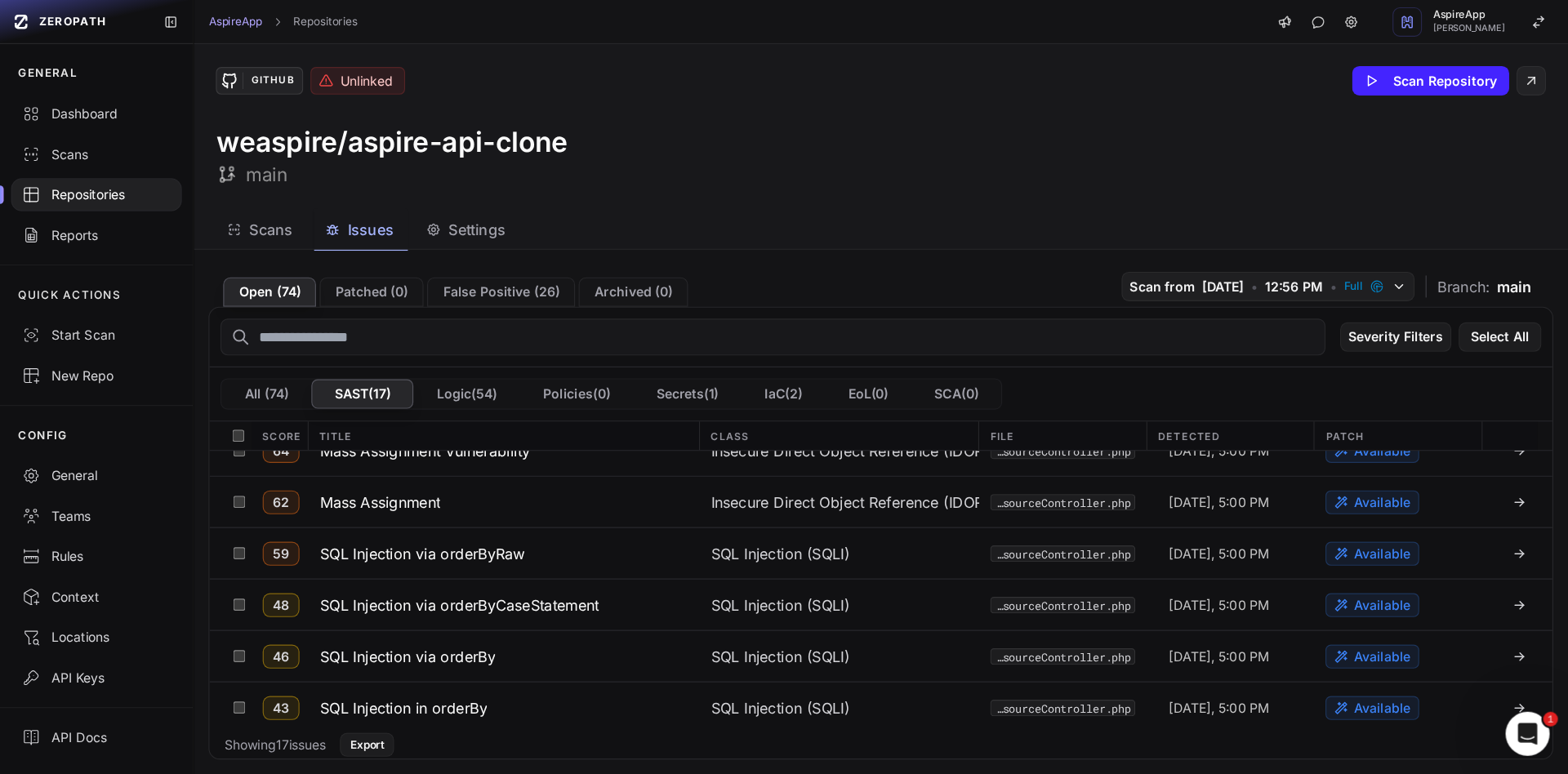 scroll, scrollTop: 443, scrollLeft: 0, axis: vertical 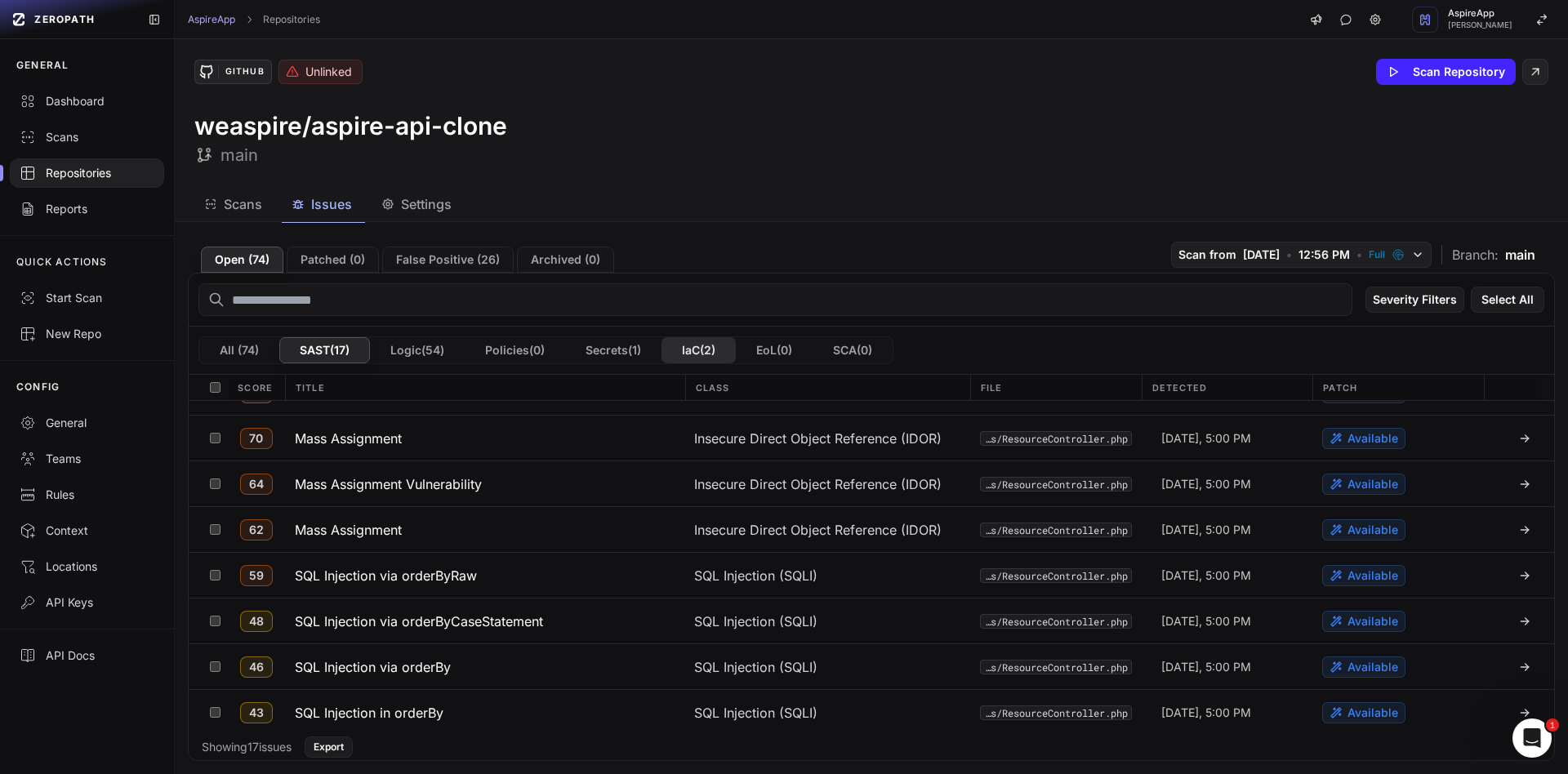 click on "IaC  ( 2 )" at bounding box center (698, 350) 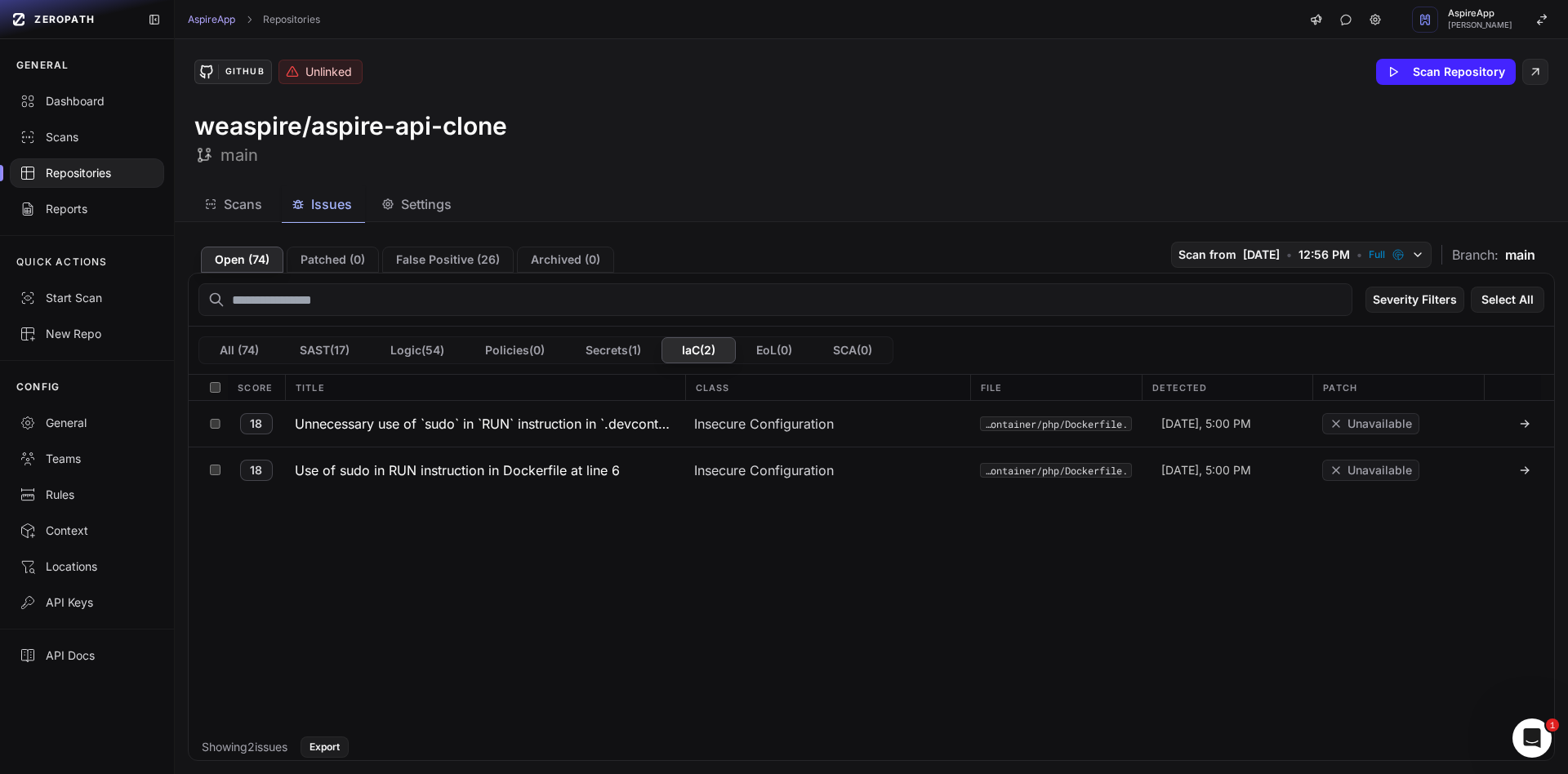 scroll, scrollTop: 0, scrollLeft: 0, axis: both 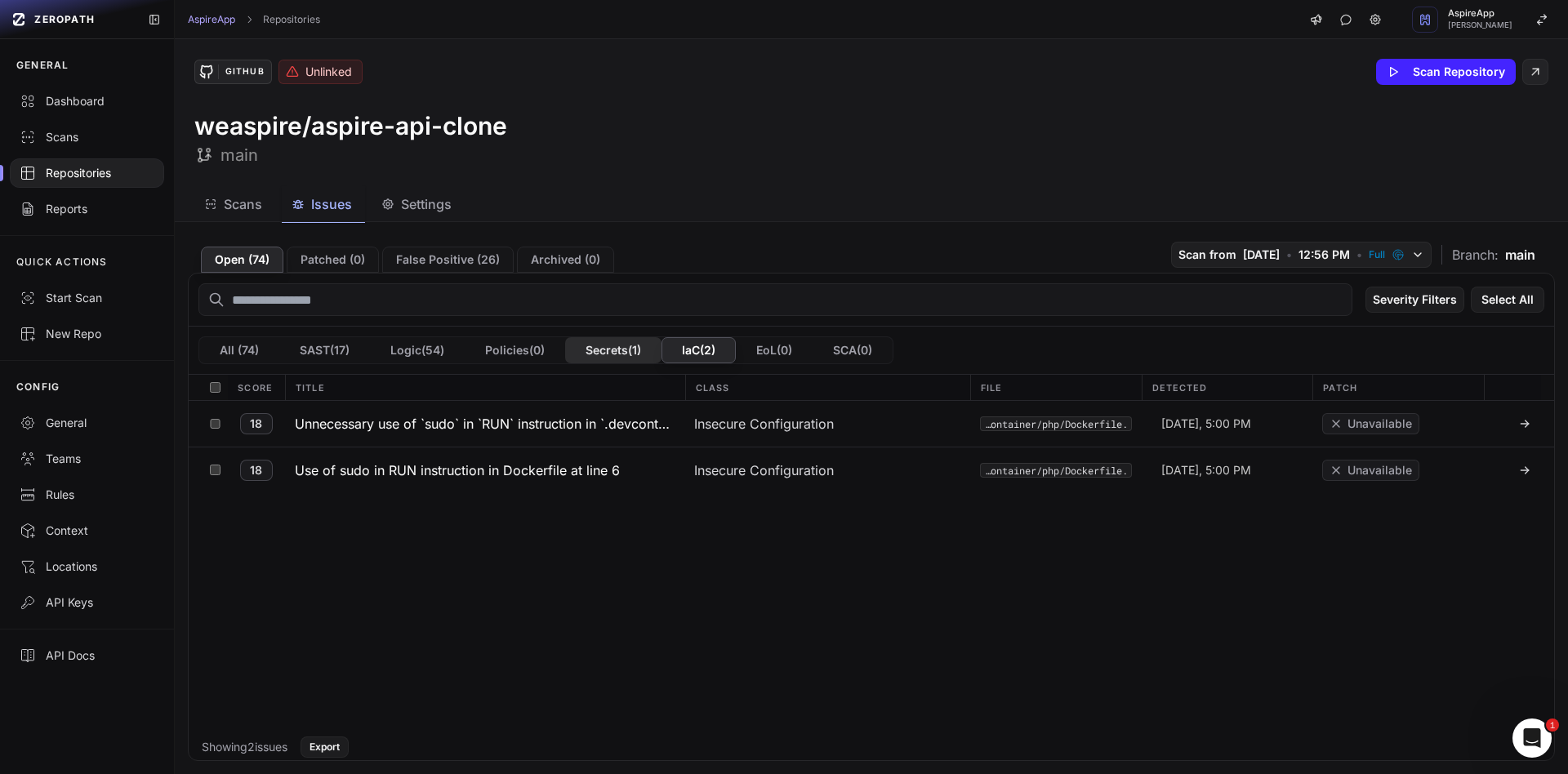click on "Secrets  ( 1 )" at bounding box center [613, 350] 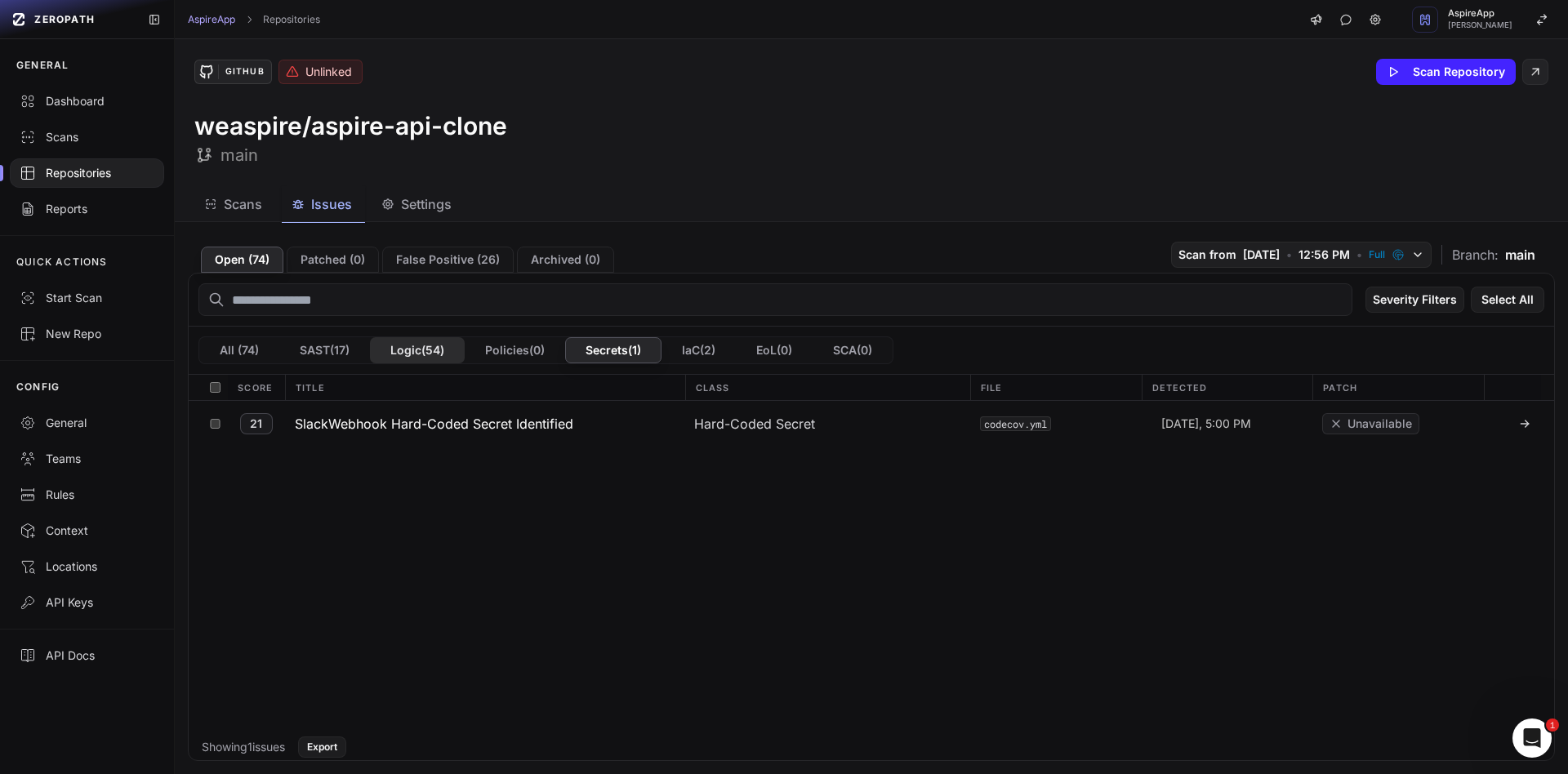 click on "Logic  ( 54 )" at bounding box center [417, 350] 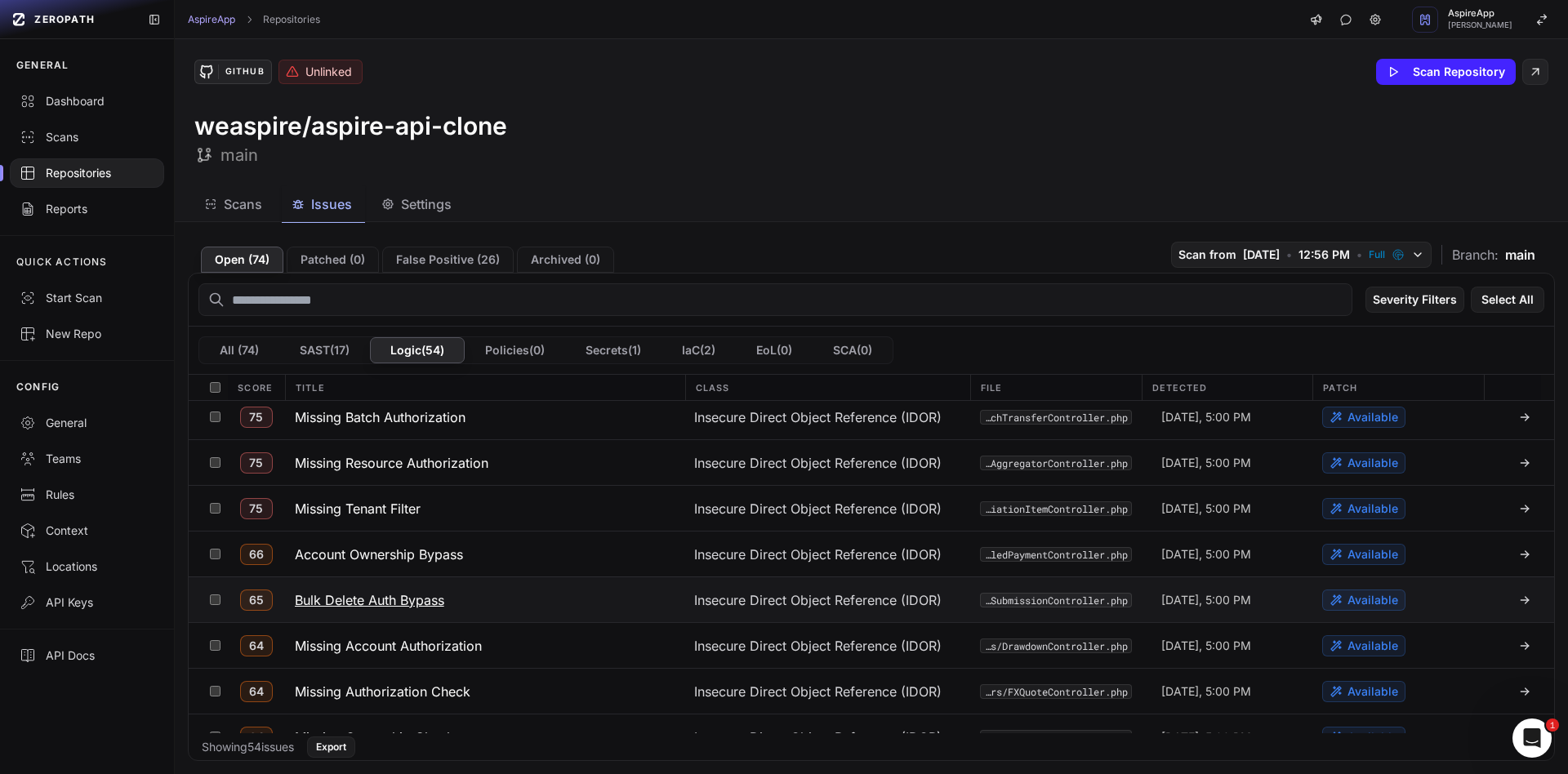 scroll, scrollTop: 1439, scrollLeft: 0, axis: vertical 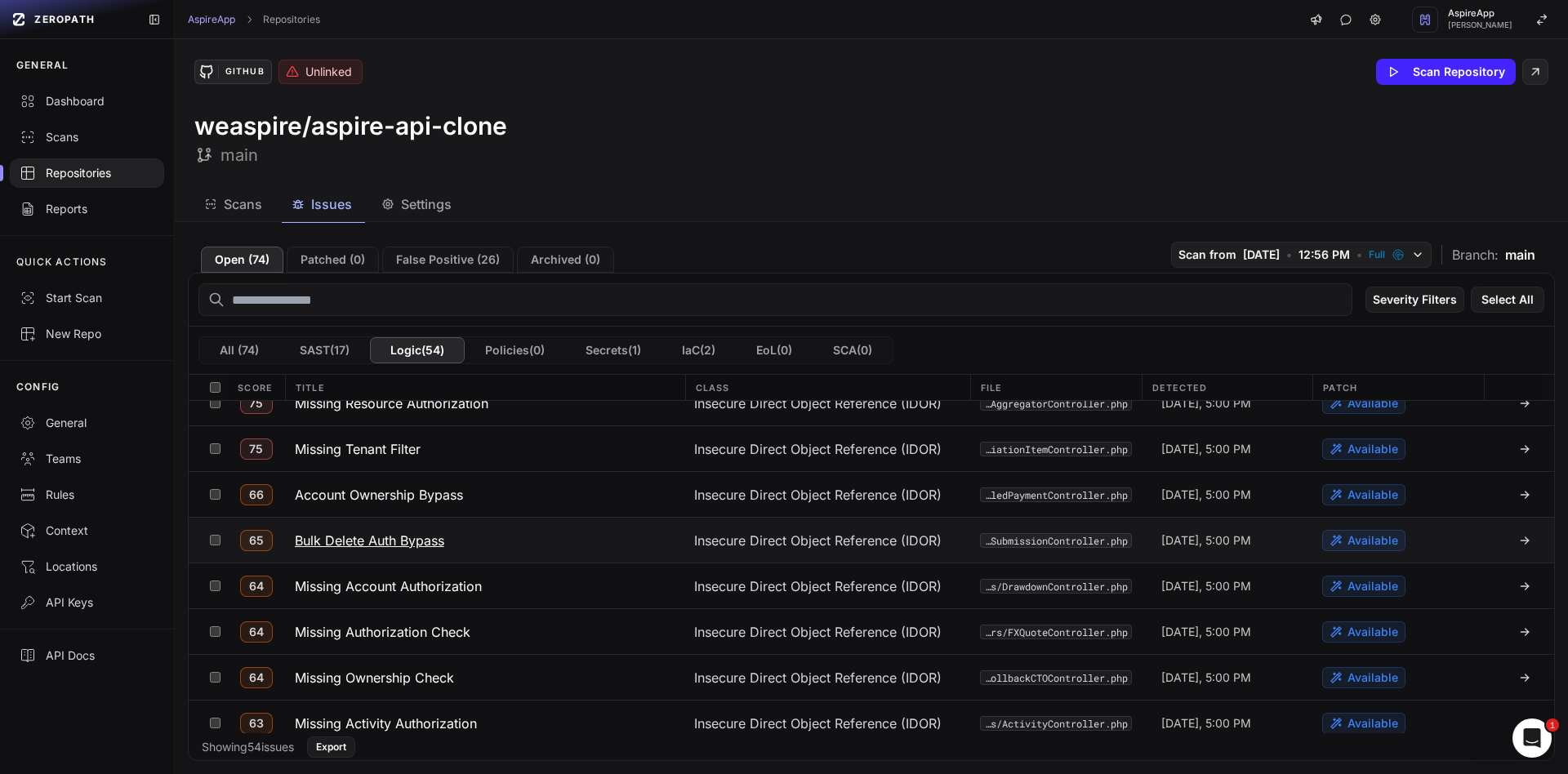click on "Bulk Delete Auth Bypass" at bounding box center (369, 540) 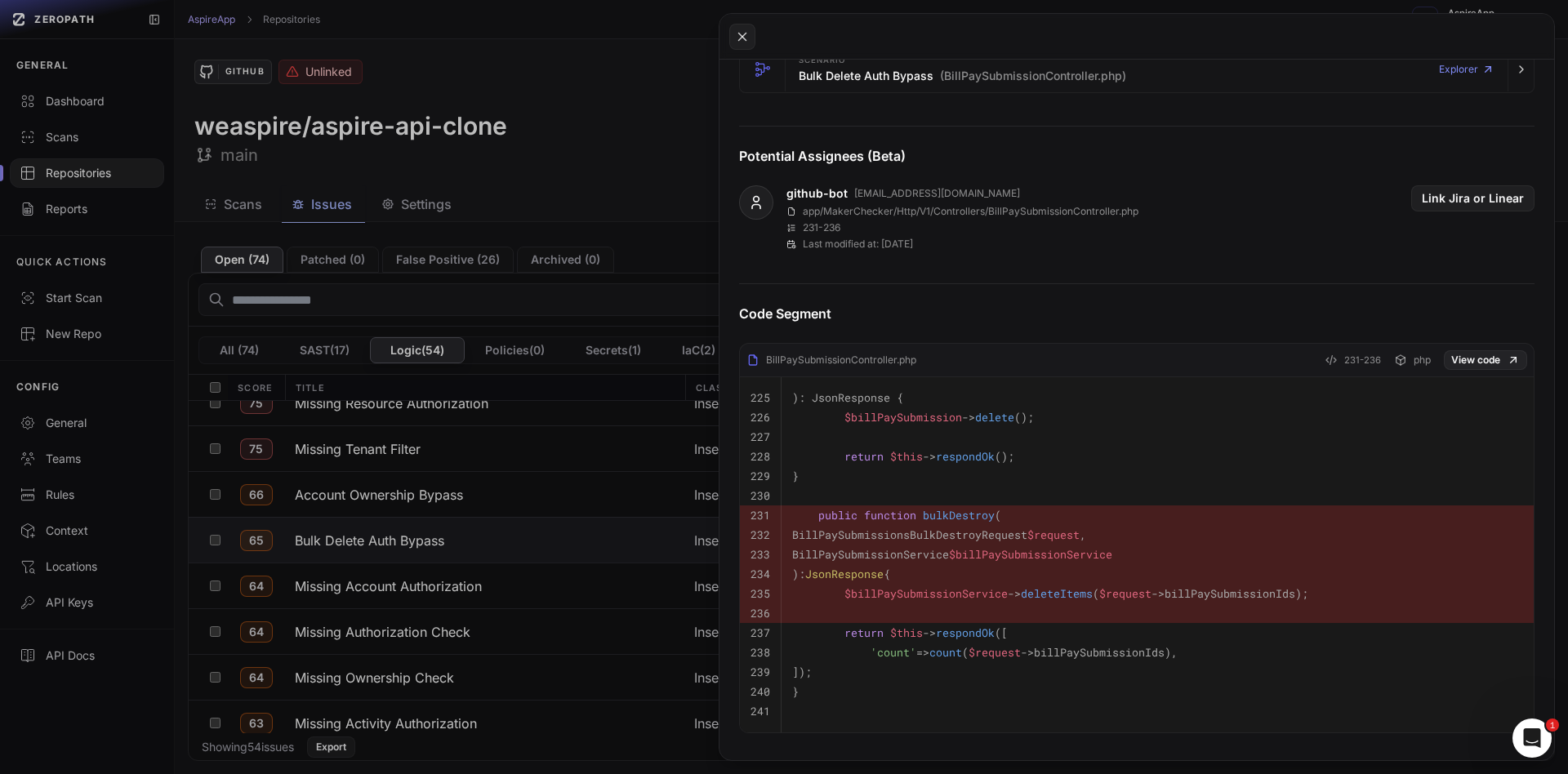 scroll, scrollTop: 534, scrollLeft: 0, axis: vertical 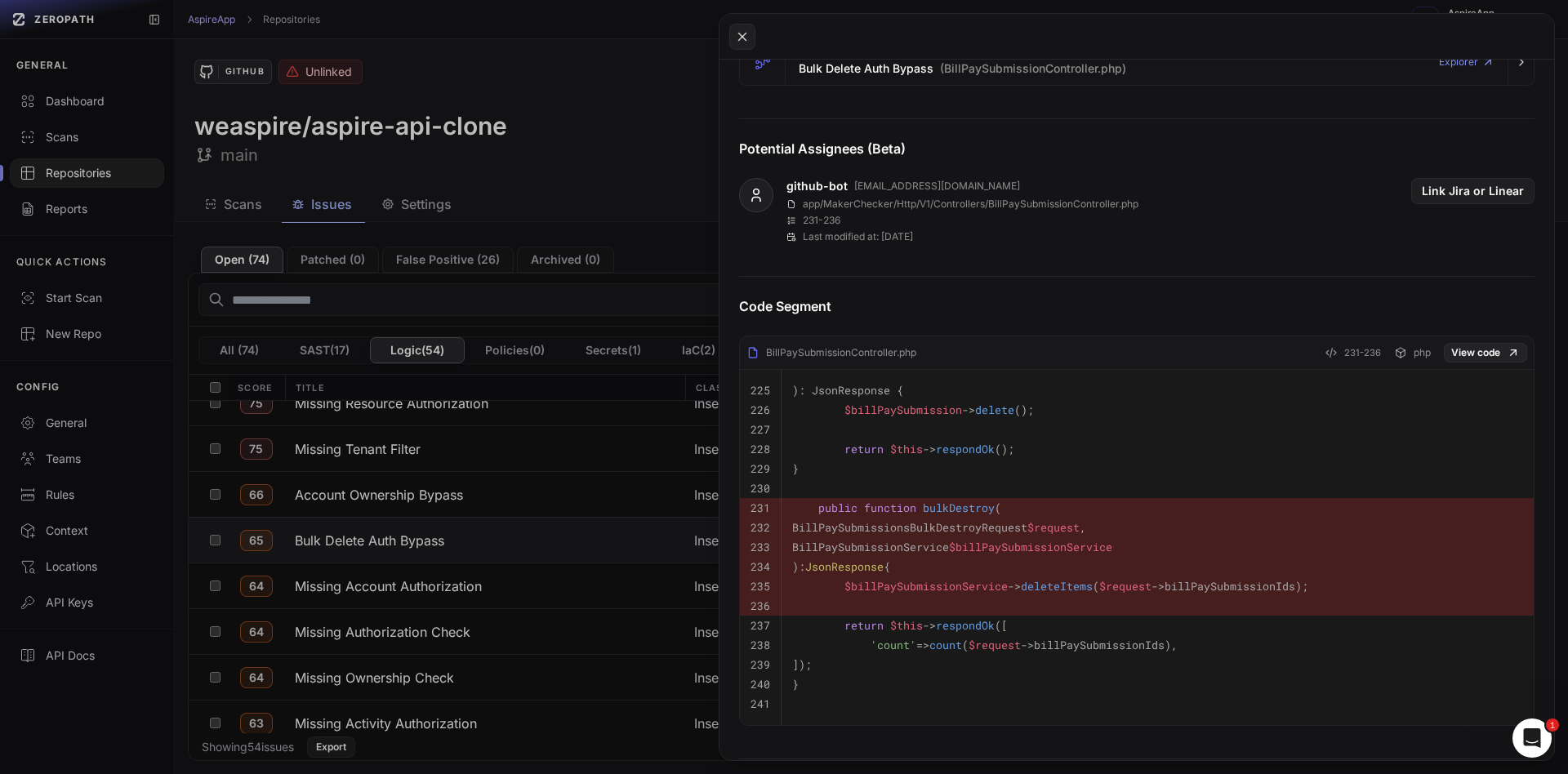 click 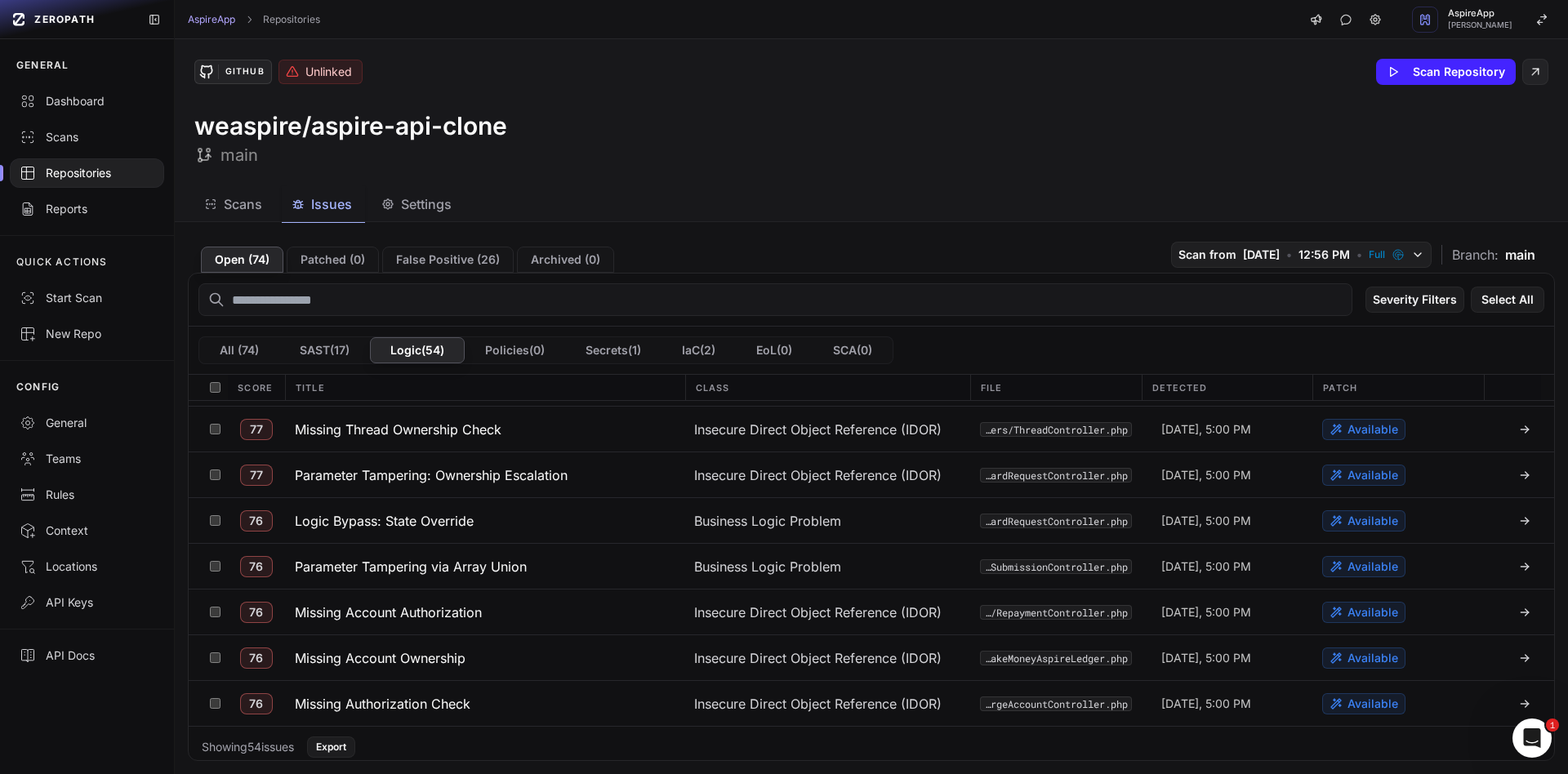 scroll, scrollTop: 0, scrollLeft: 0, axis: both 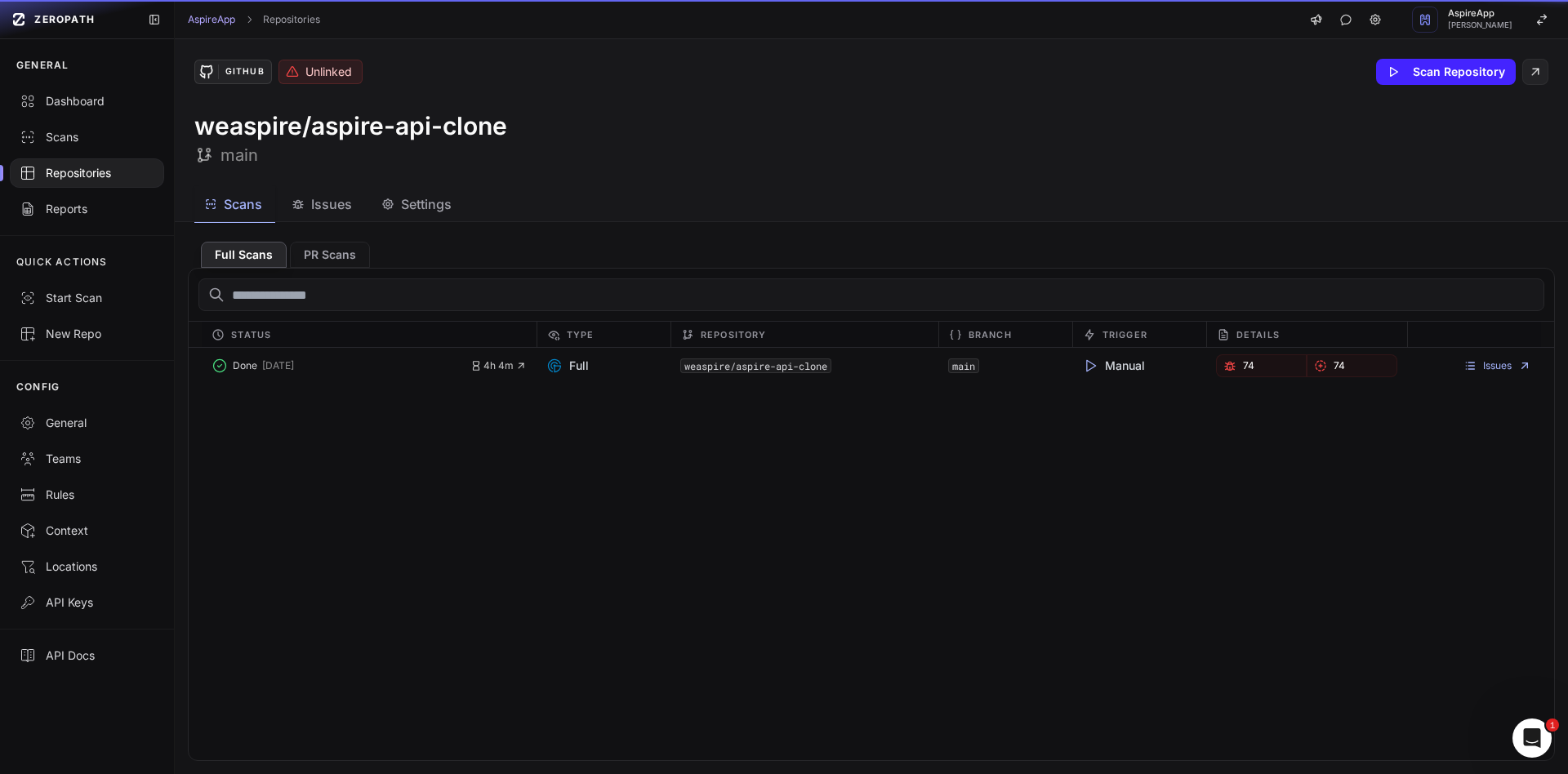 click on "Scans" at bounding box center [234, 204] 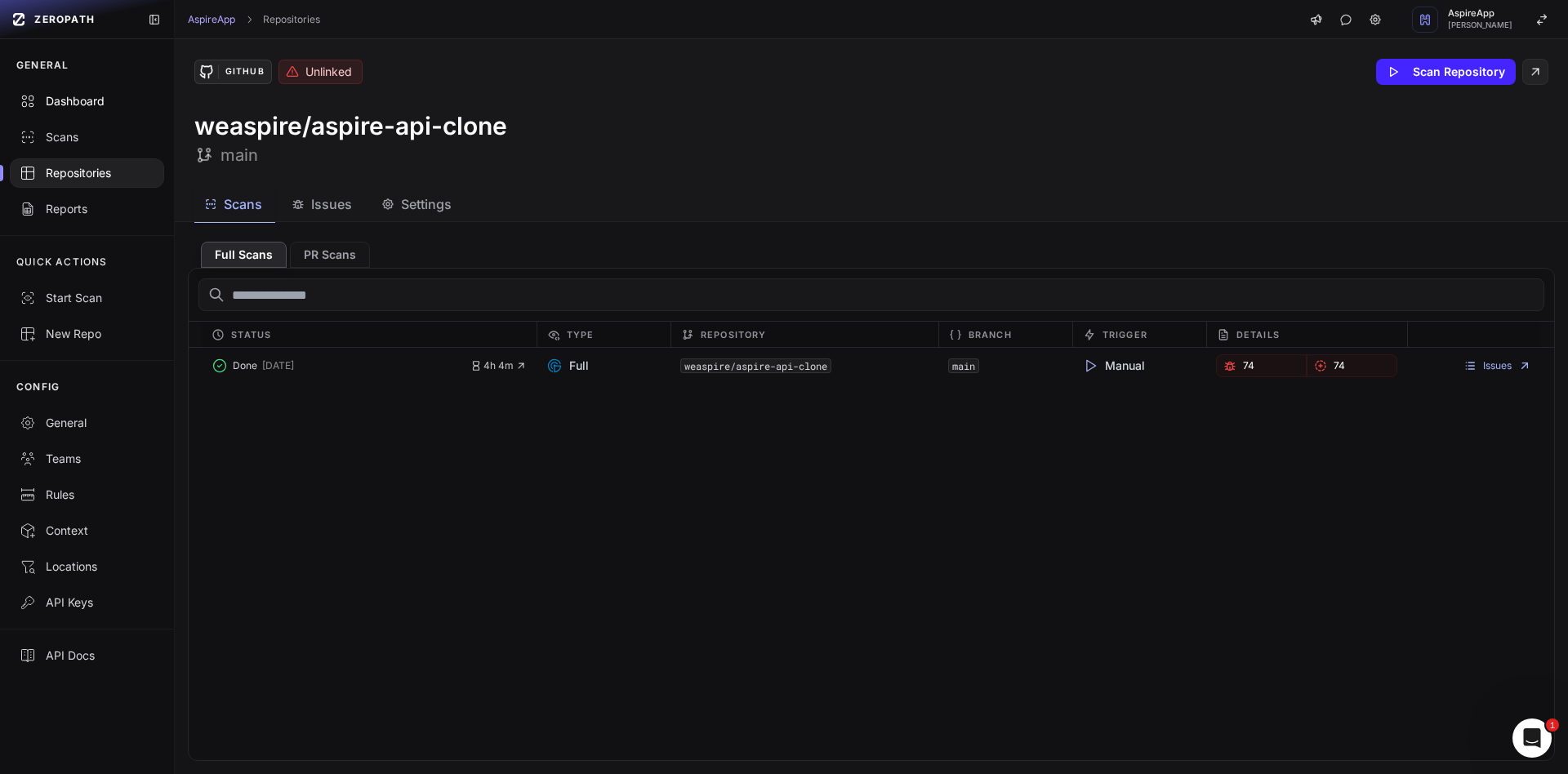 click on "Dashboard" at bounding box center (87, 101) 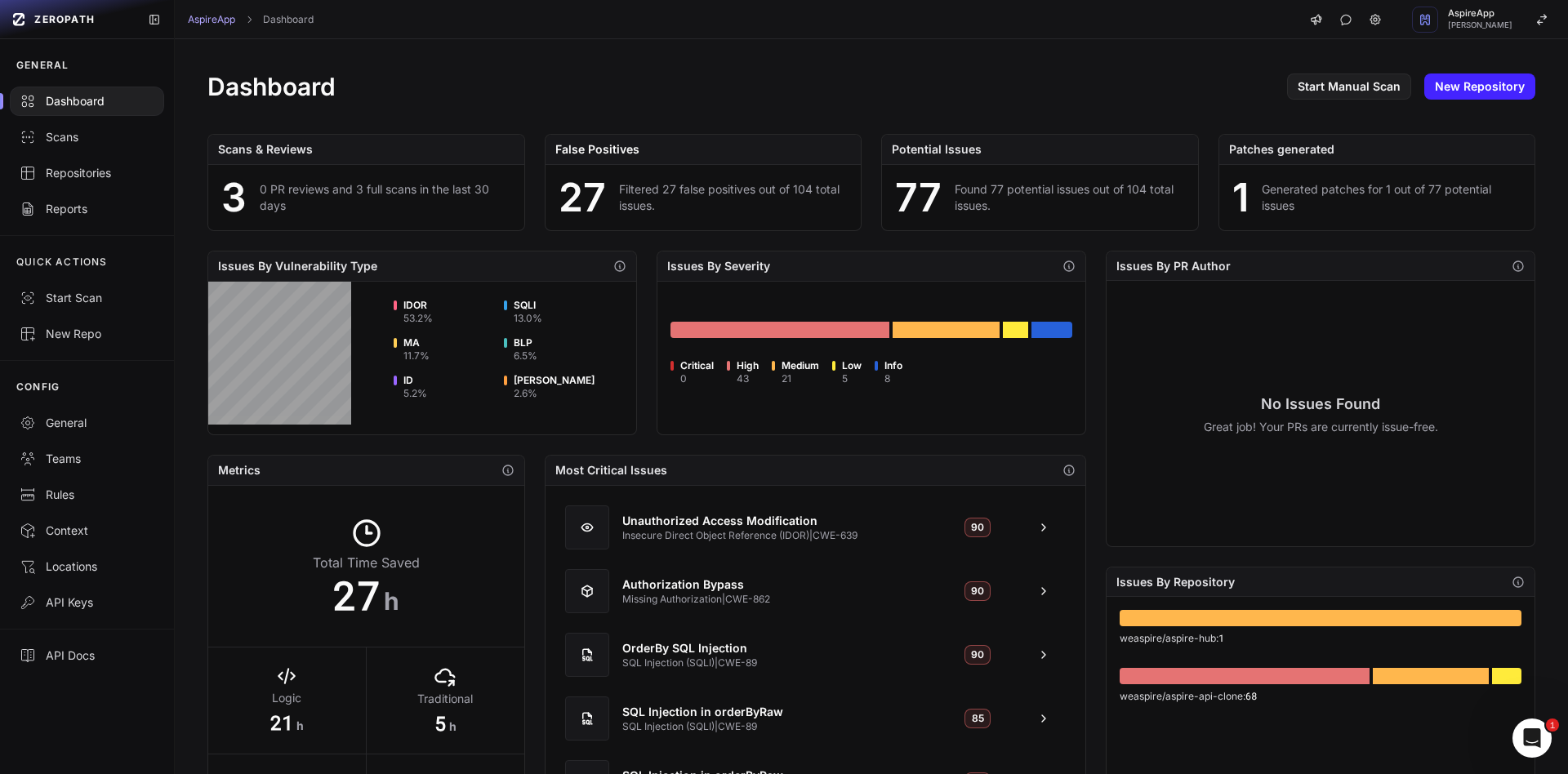click 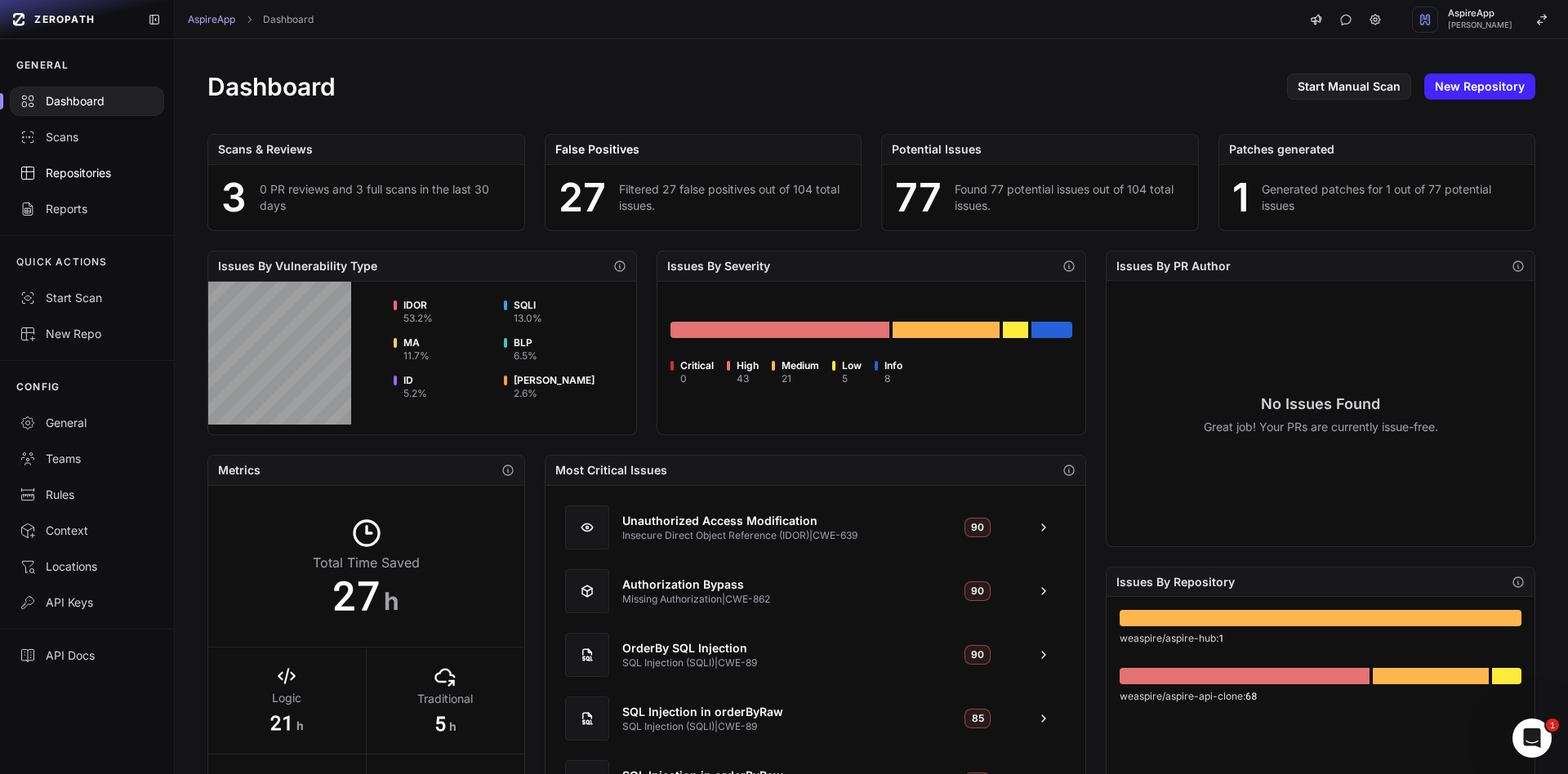 click on "Repositories" at bounding box center [87, 173] 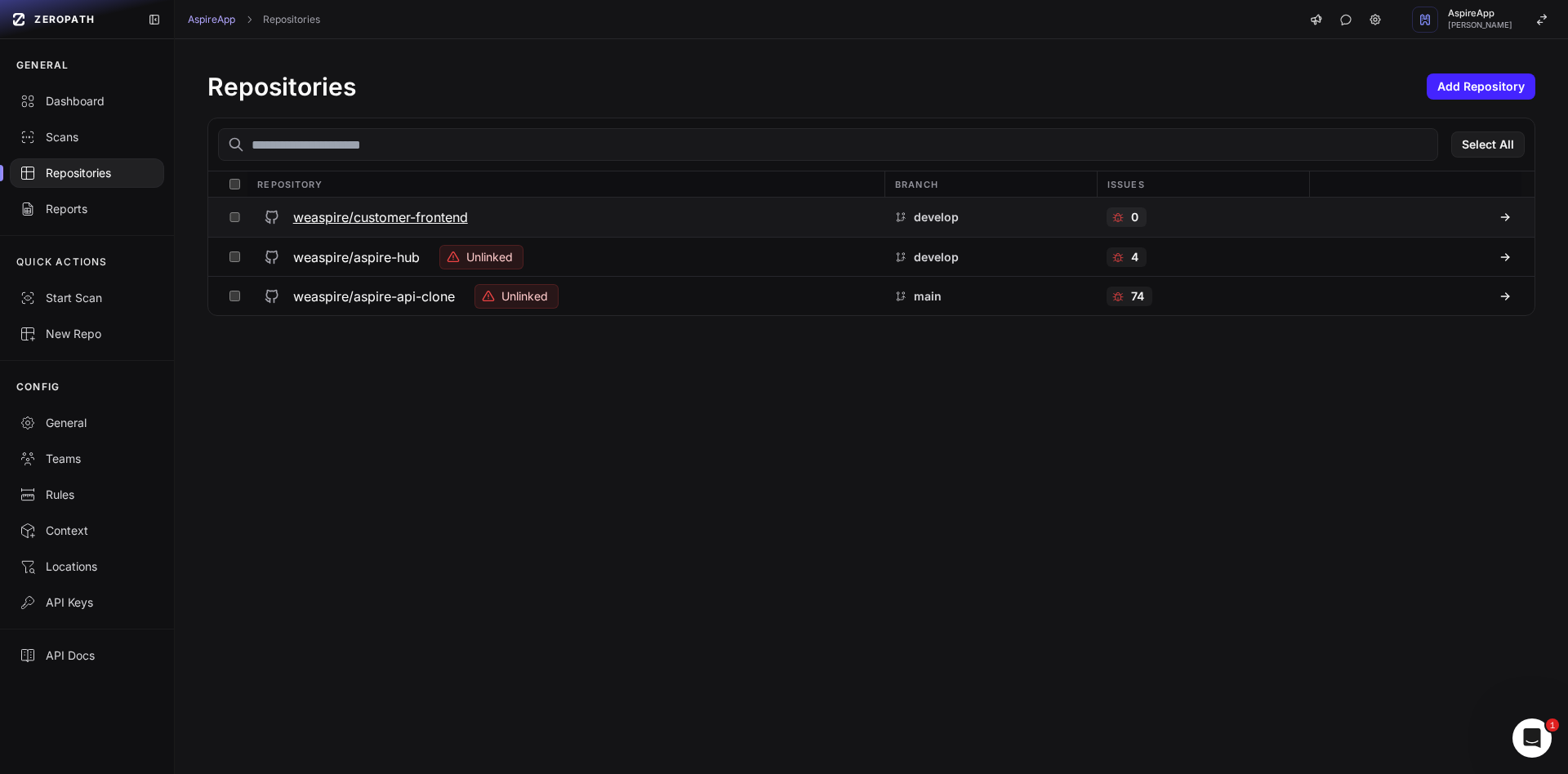 click on "weaspire/customer-frontend" at bounding box center (566, 217) 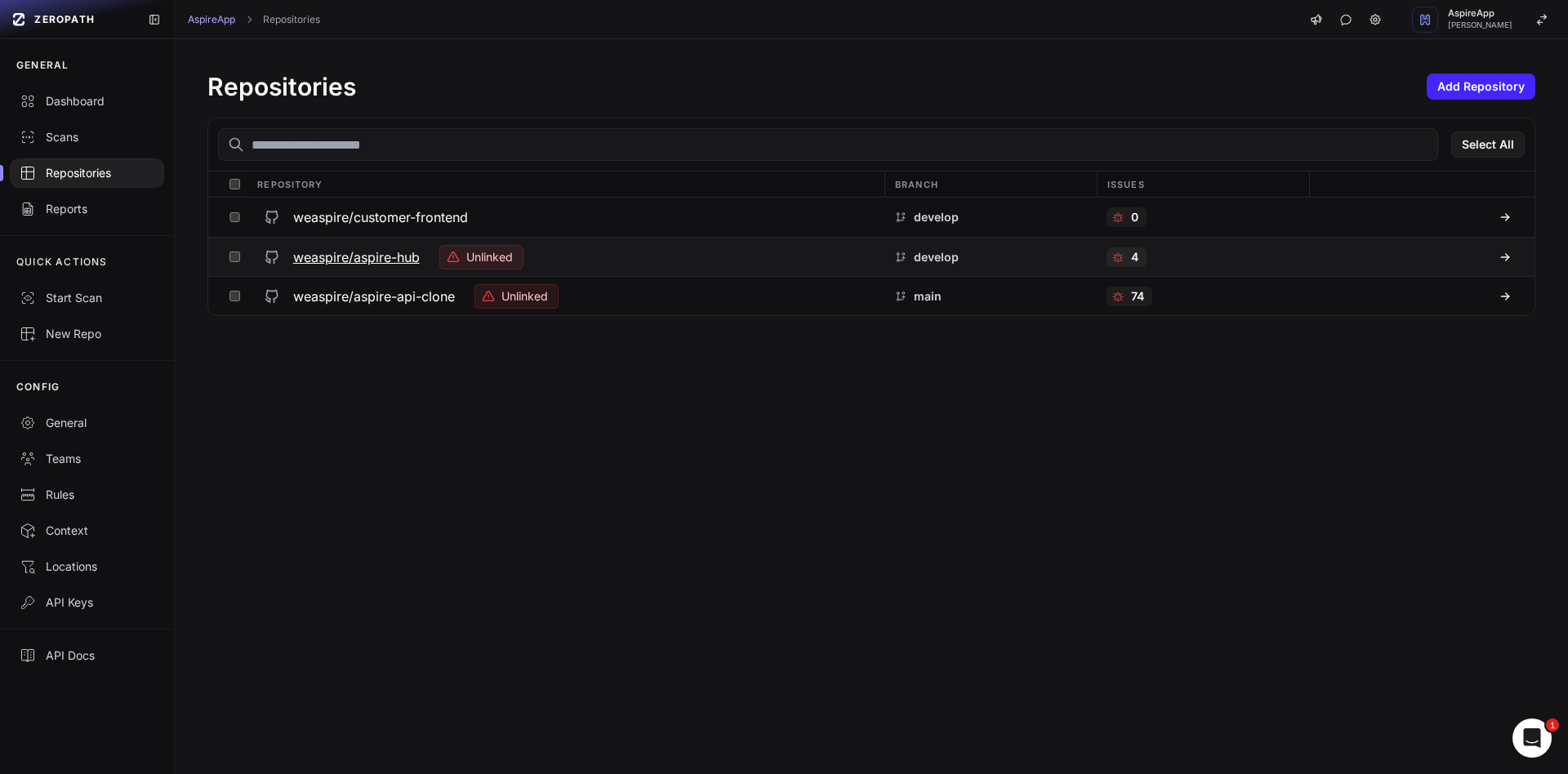 click on "develop" at bounding box center (936, 257) 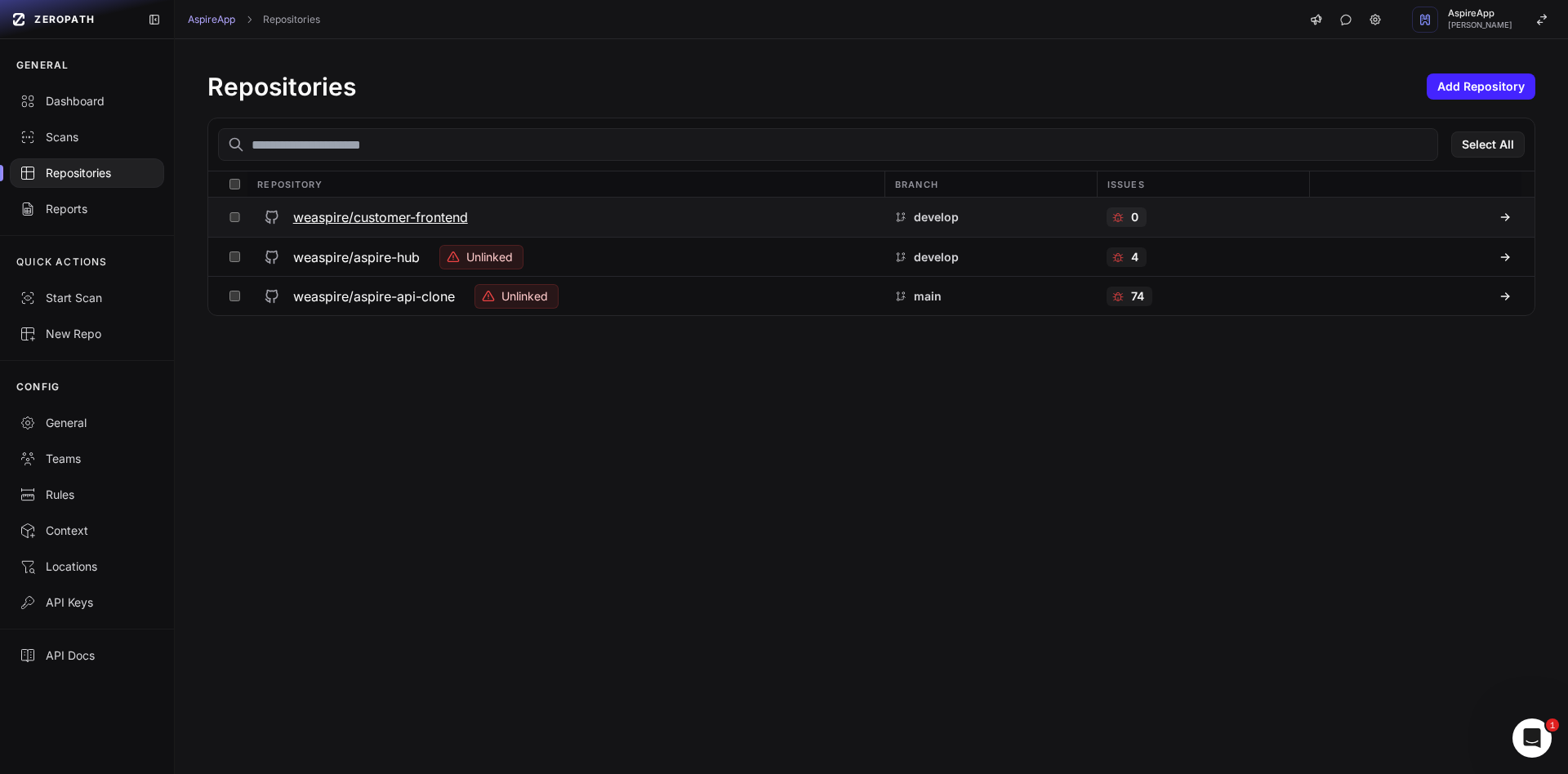 click on "weaspire/customer-frontend" at bounding box center (381, 217) 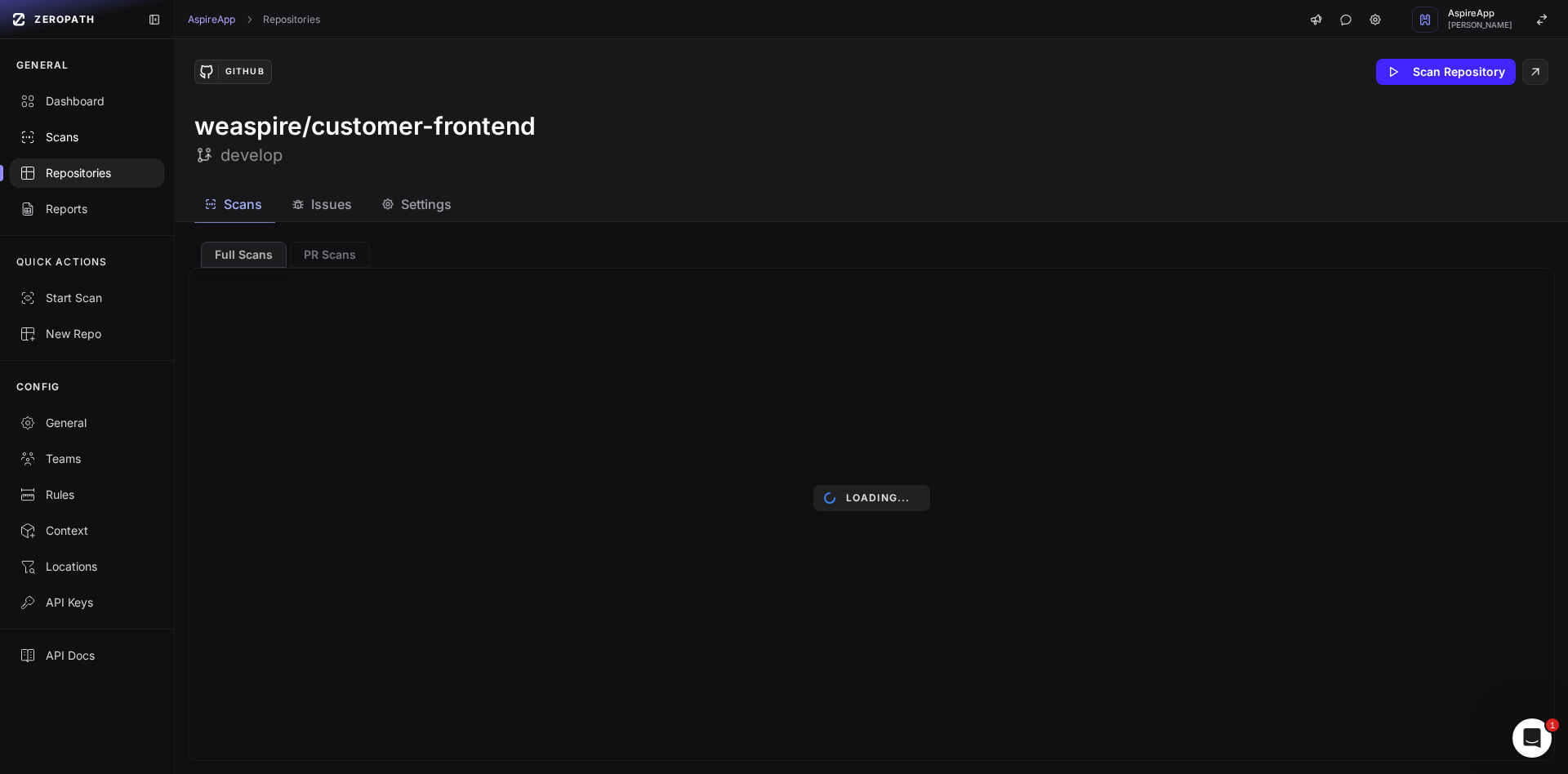 click on "Scans" at bounding box center (87, 137) 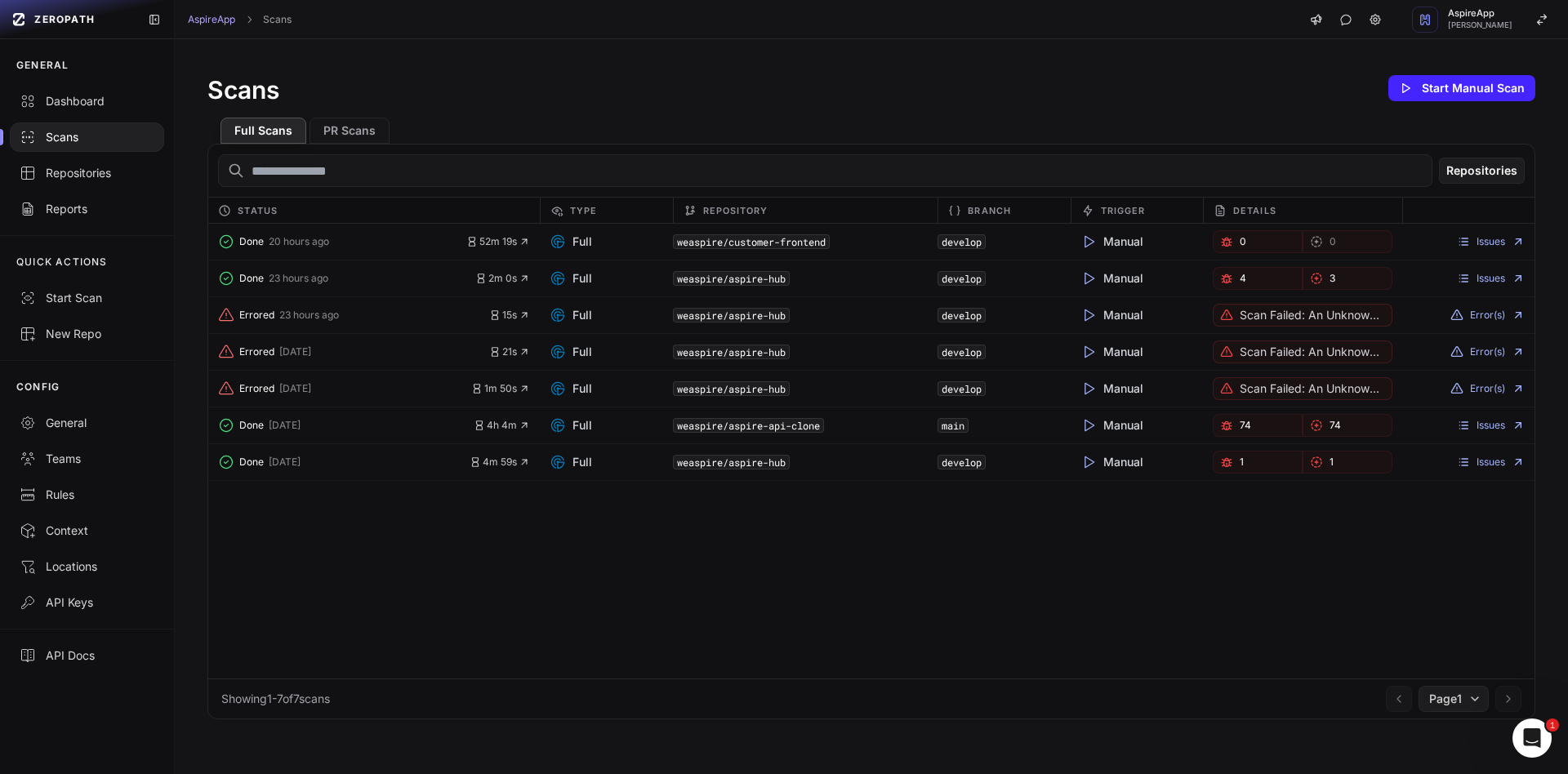 click on "Issues" at bounding box center [1468, 278] 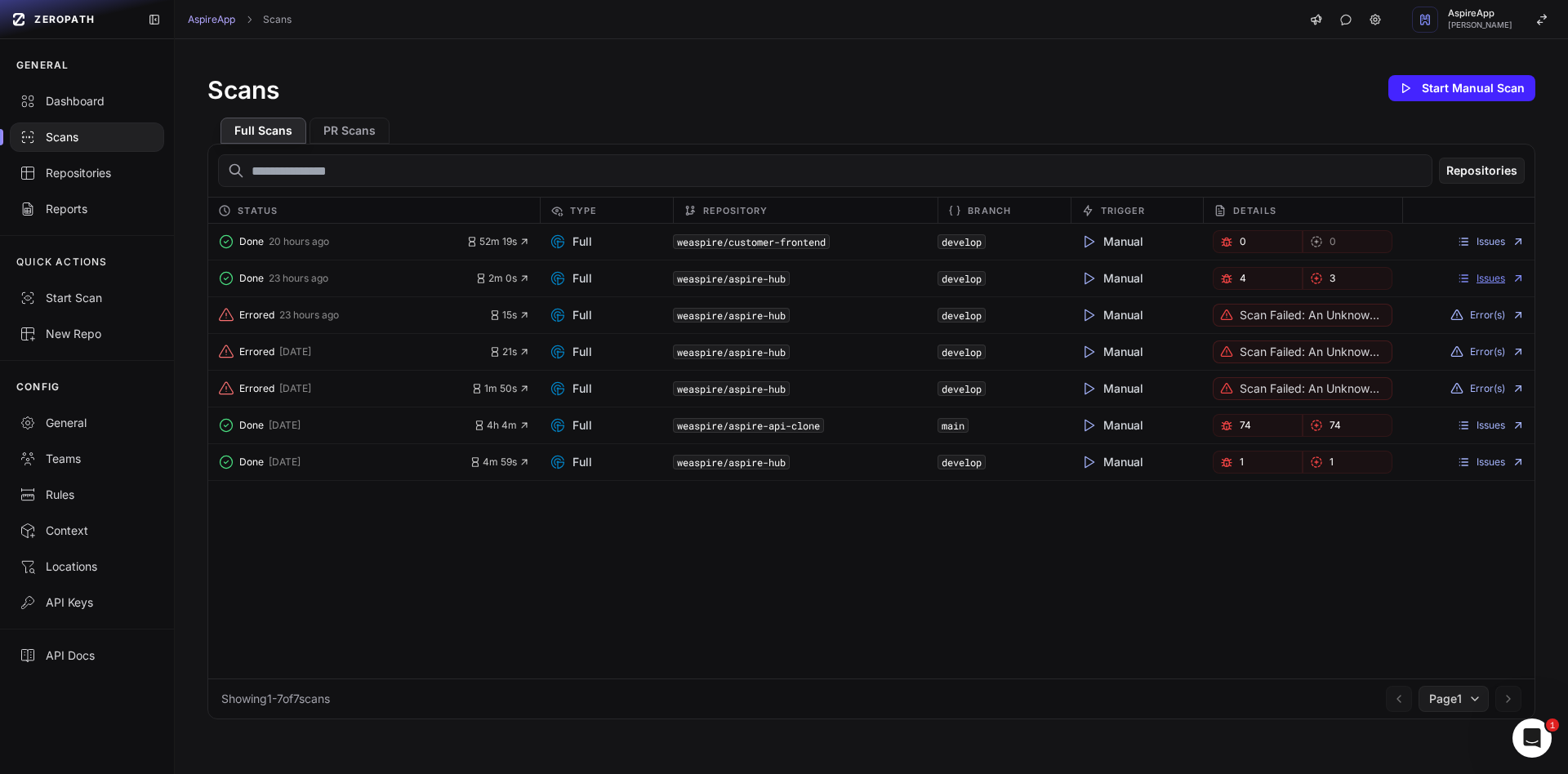 click on "Issues" at bounding box center [1490, 278] 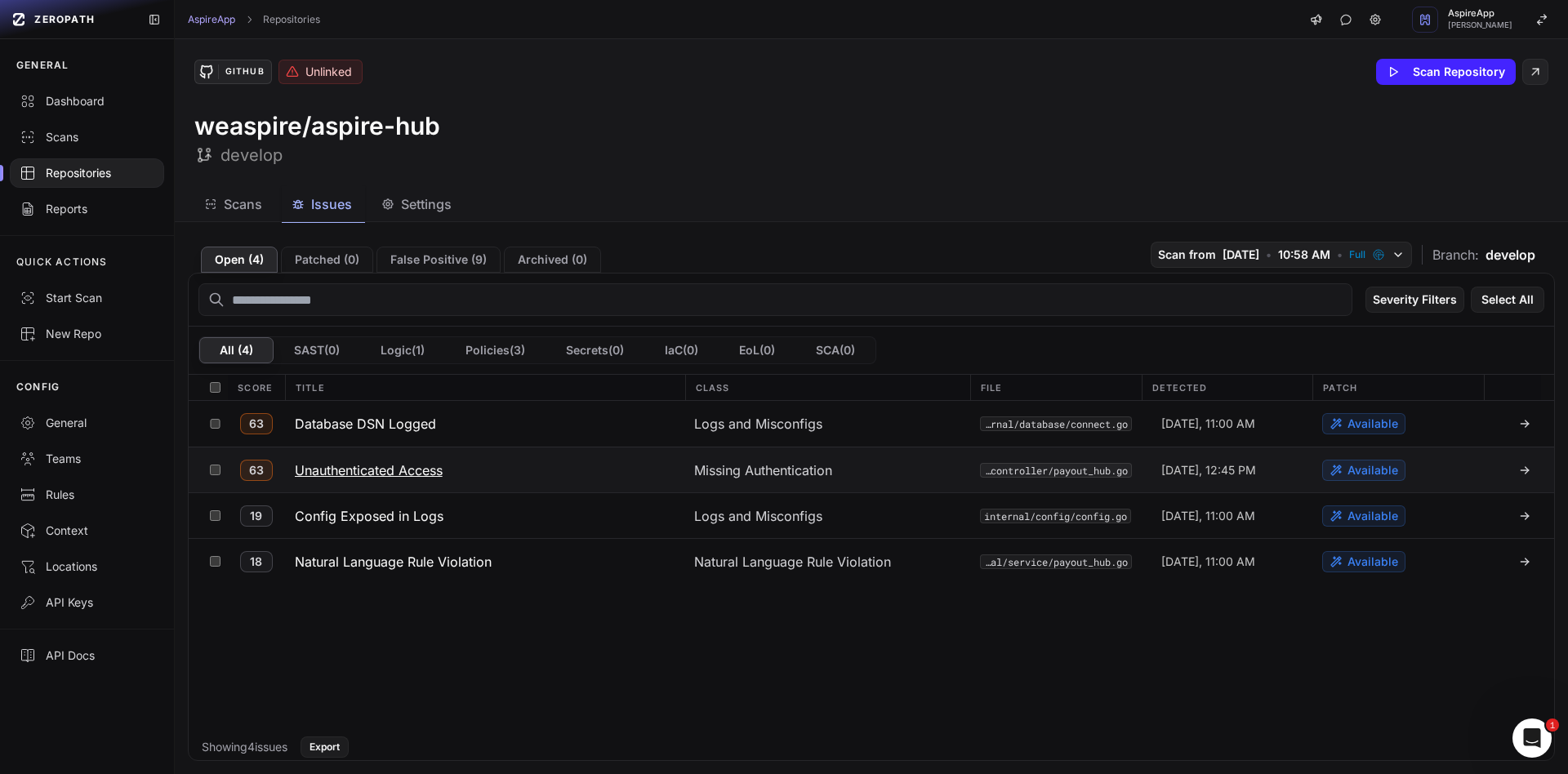 click on "Unauthenticated Access" at bounding box center [368, 470] 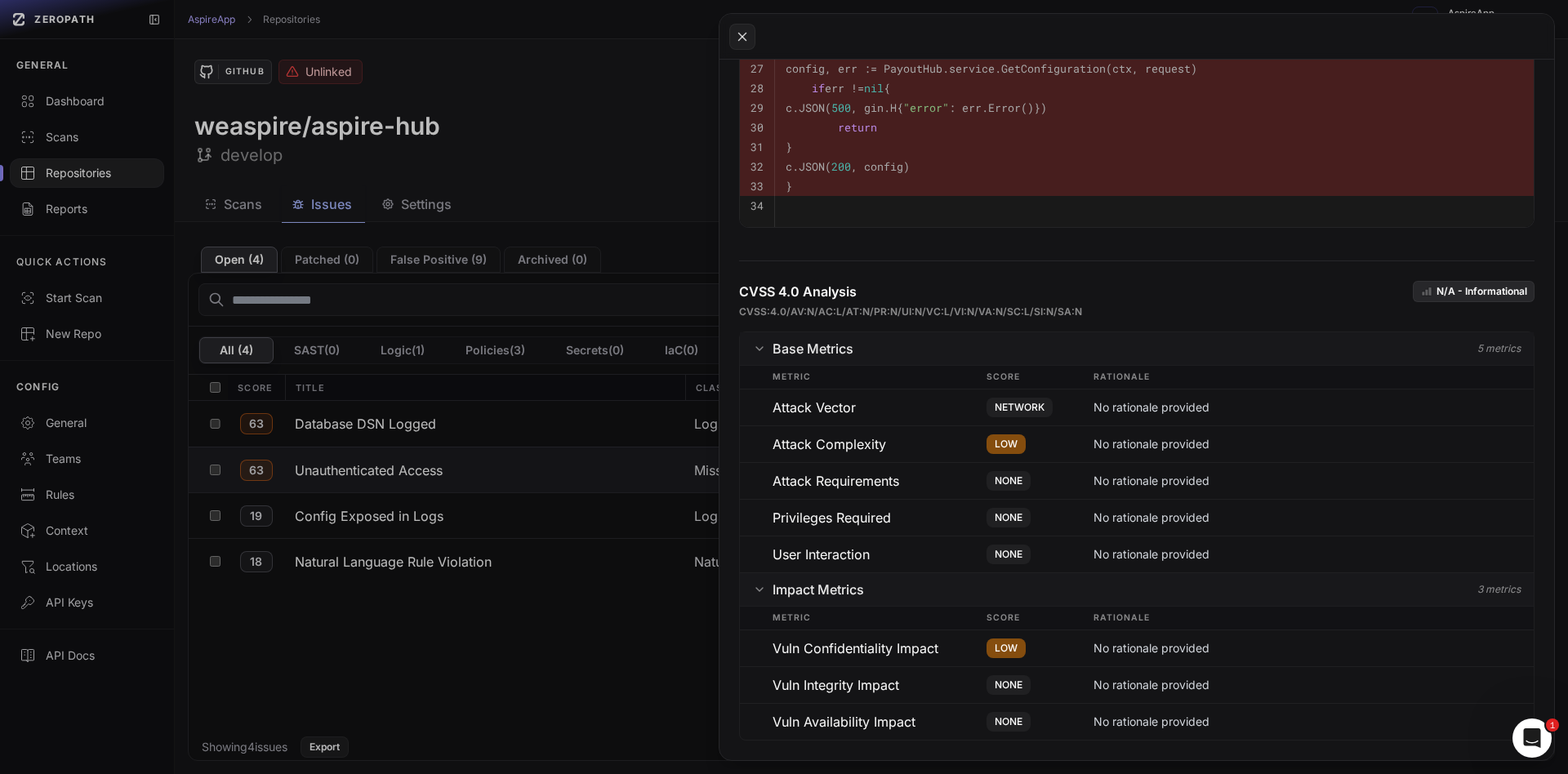 scroll, scrollTop: 0, scrollLeft: 0, axis: both 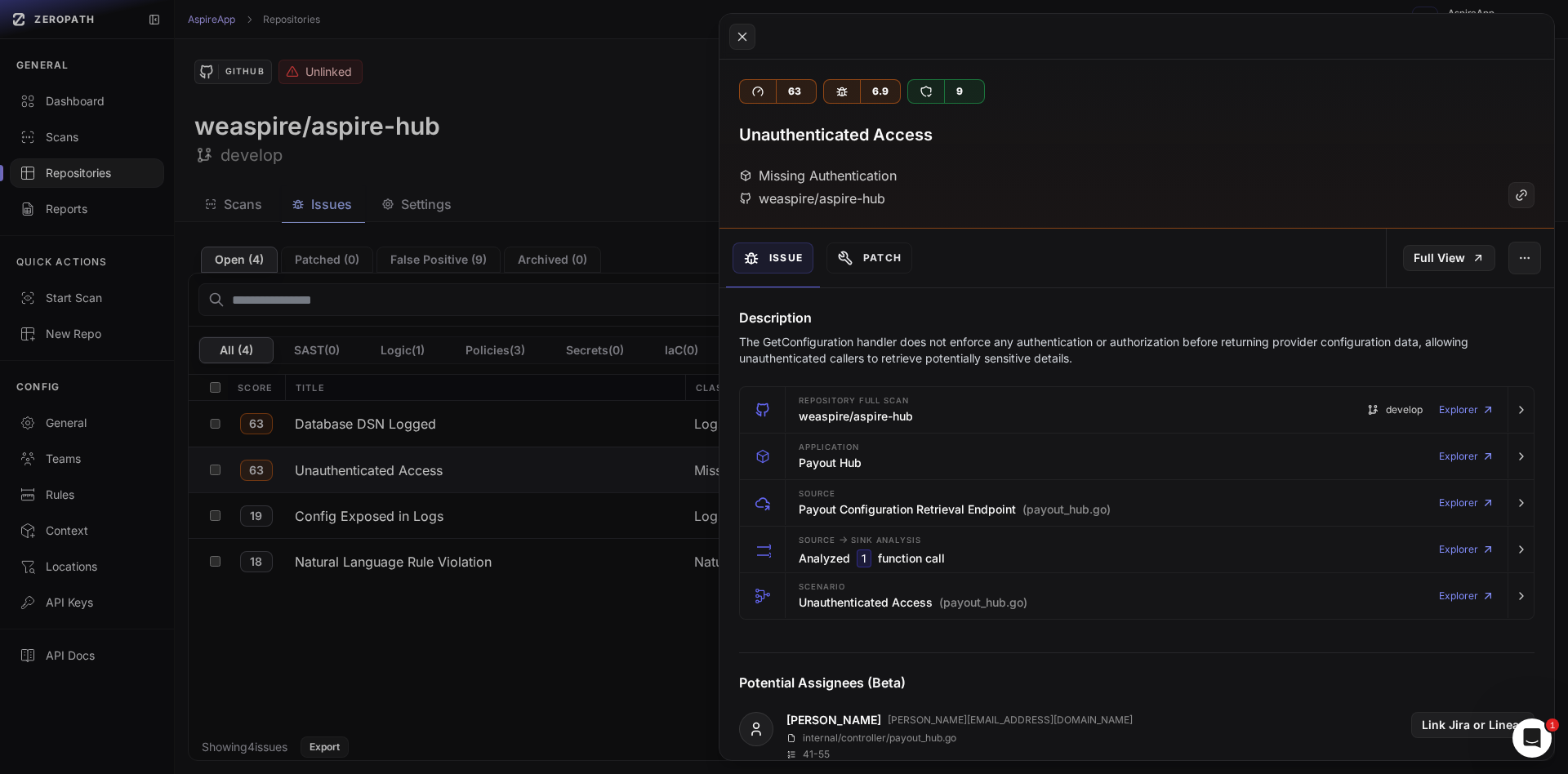 click 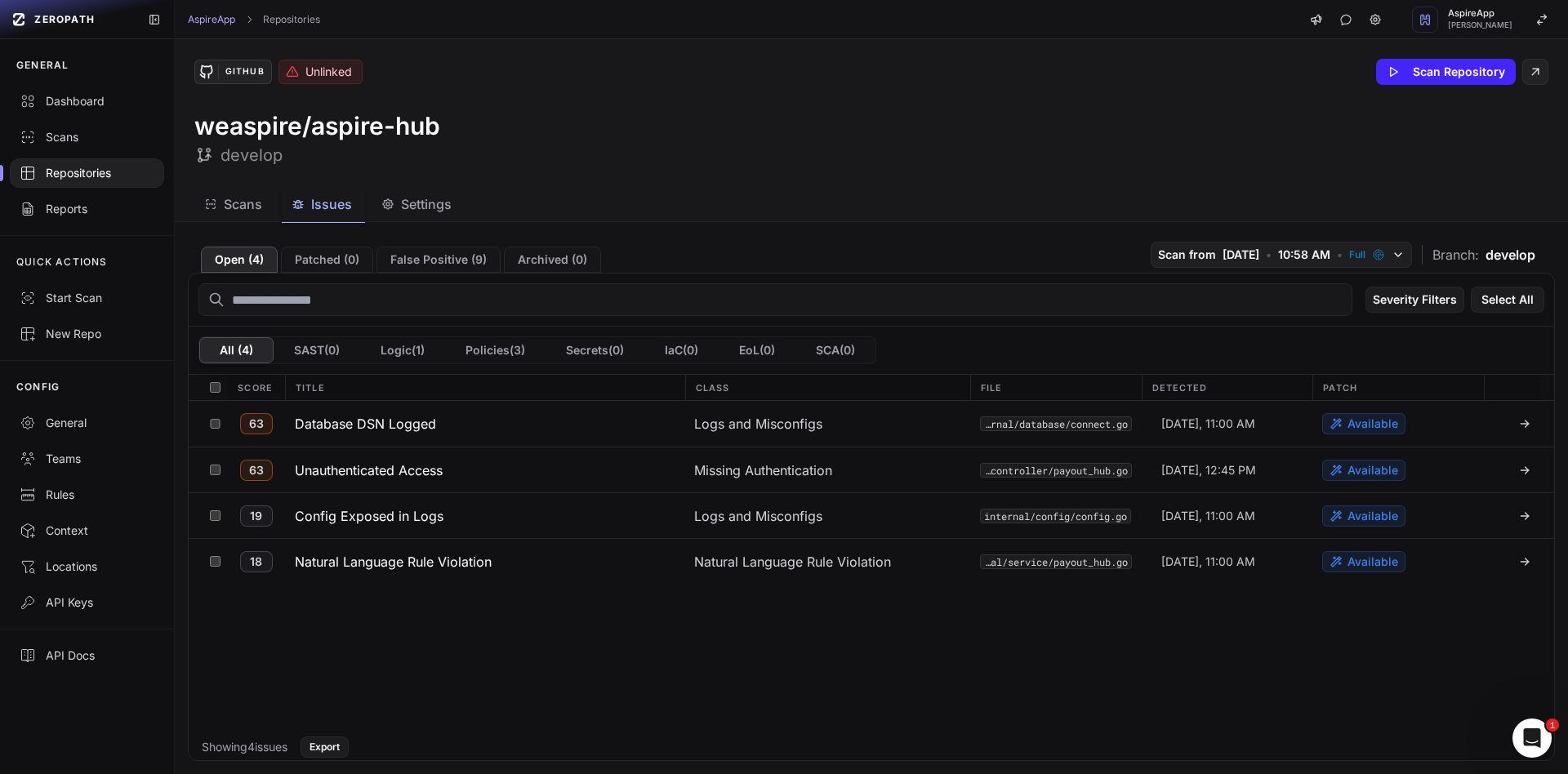 click on "Scans" at bounding box center [234, 204] 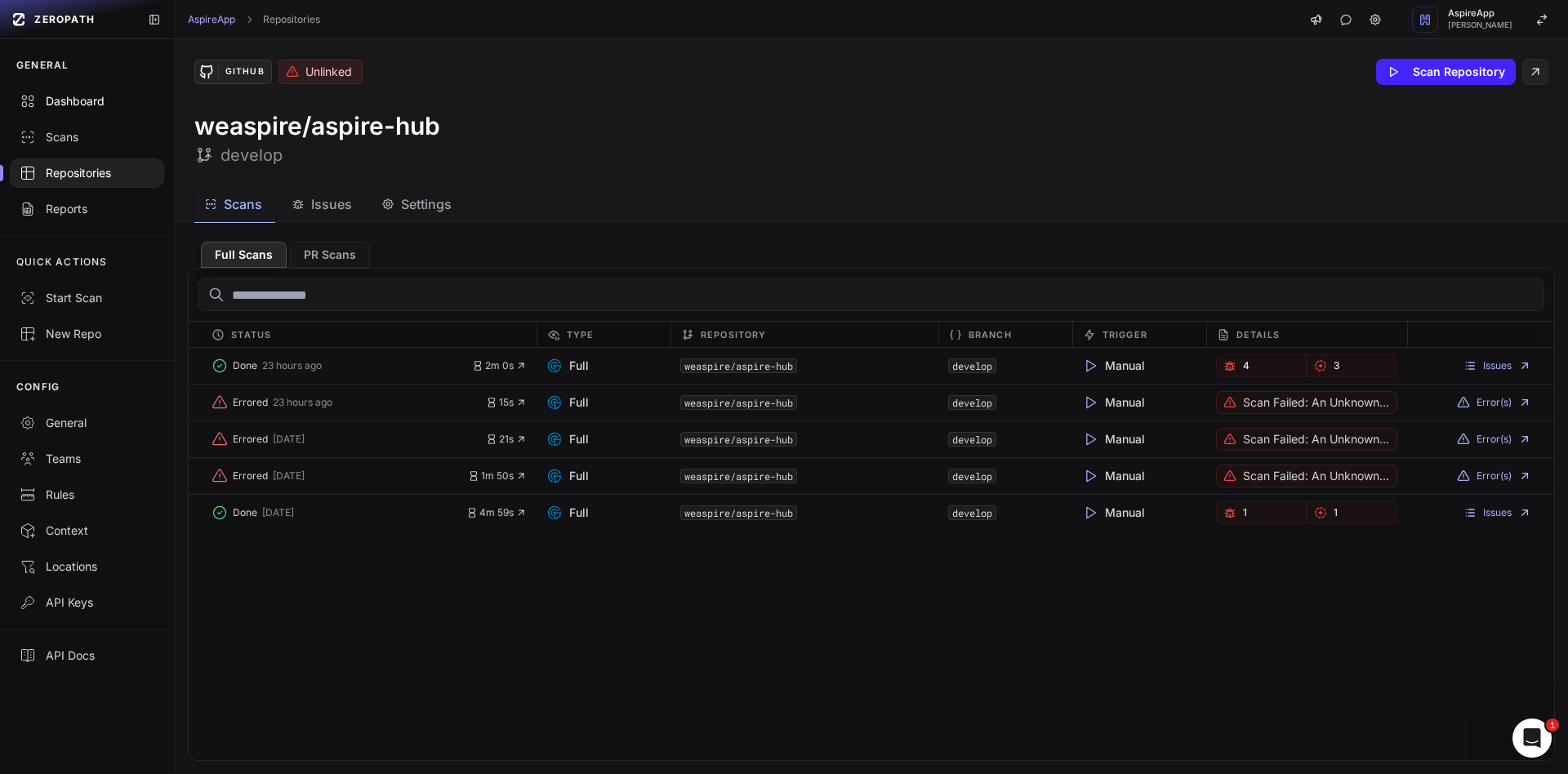 click on "Dashboard" at bounding box center [87, 101] 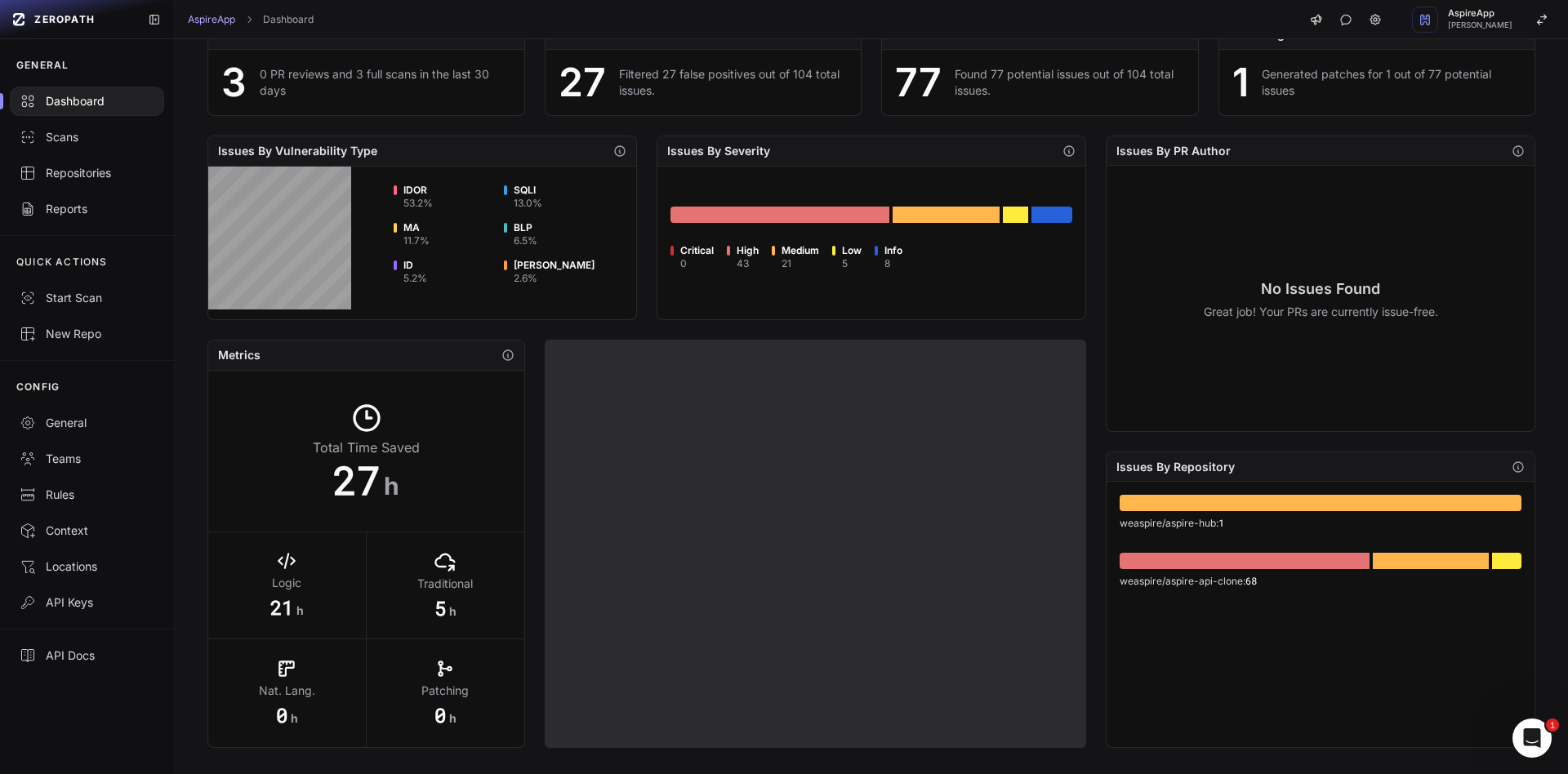 scroll, scrollTop: 121, scrollLeft: 0, axis: vertical 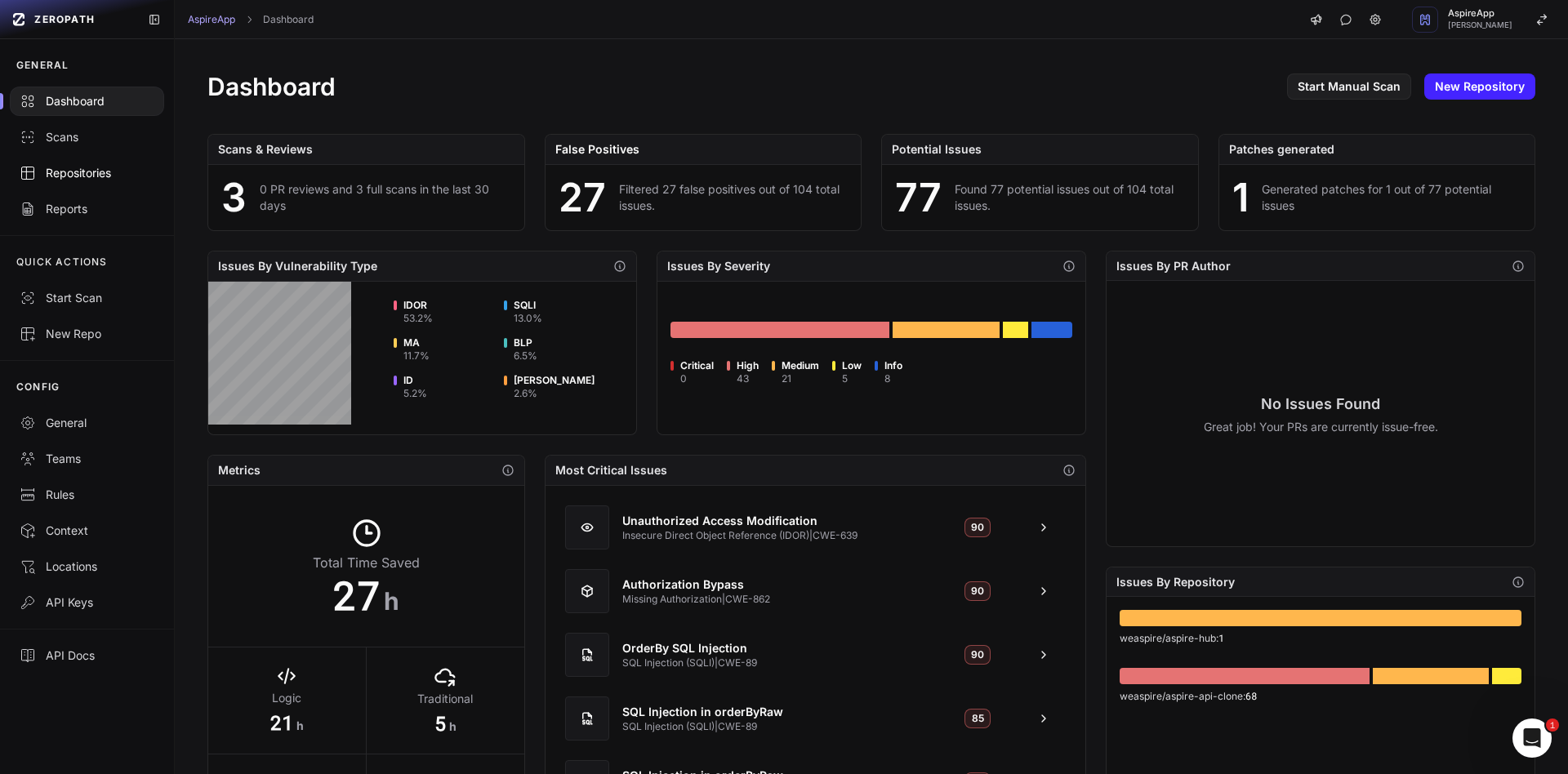 click on "Repositories" at bounding box center (87, 173) 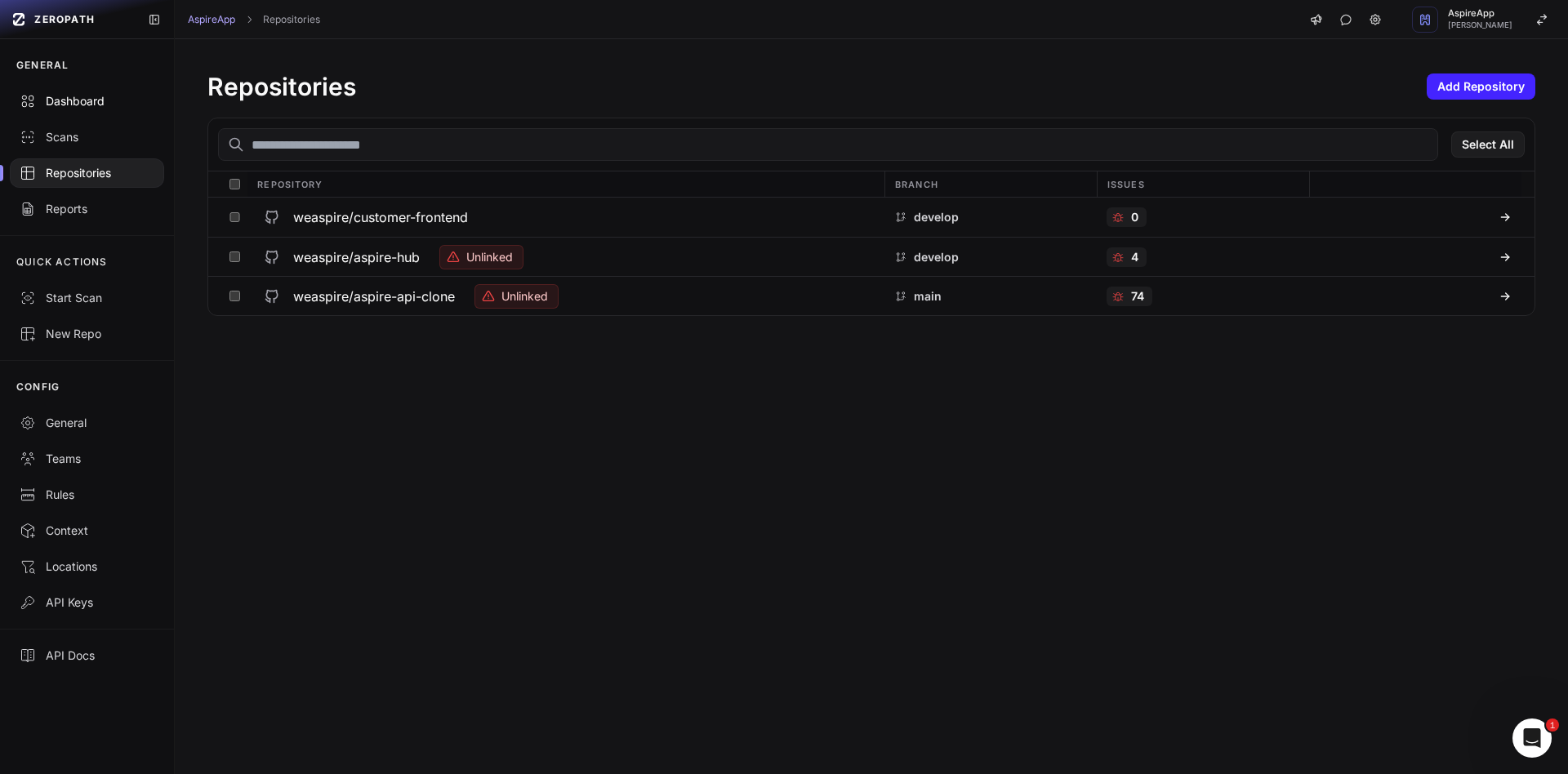 click on "Dashboard" at bounding box center (87, 101) 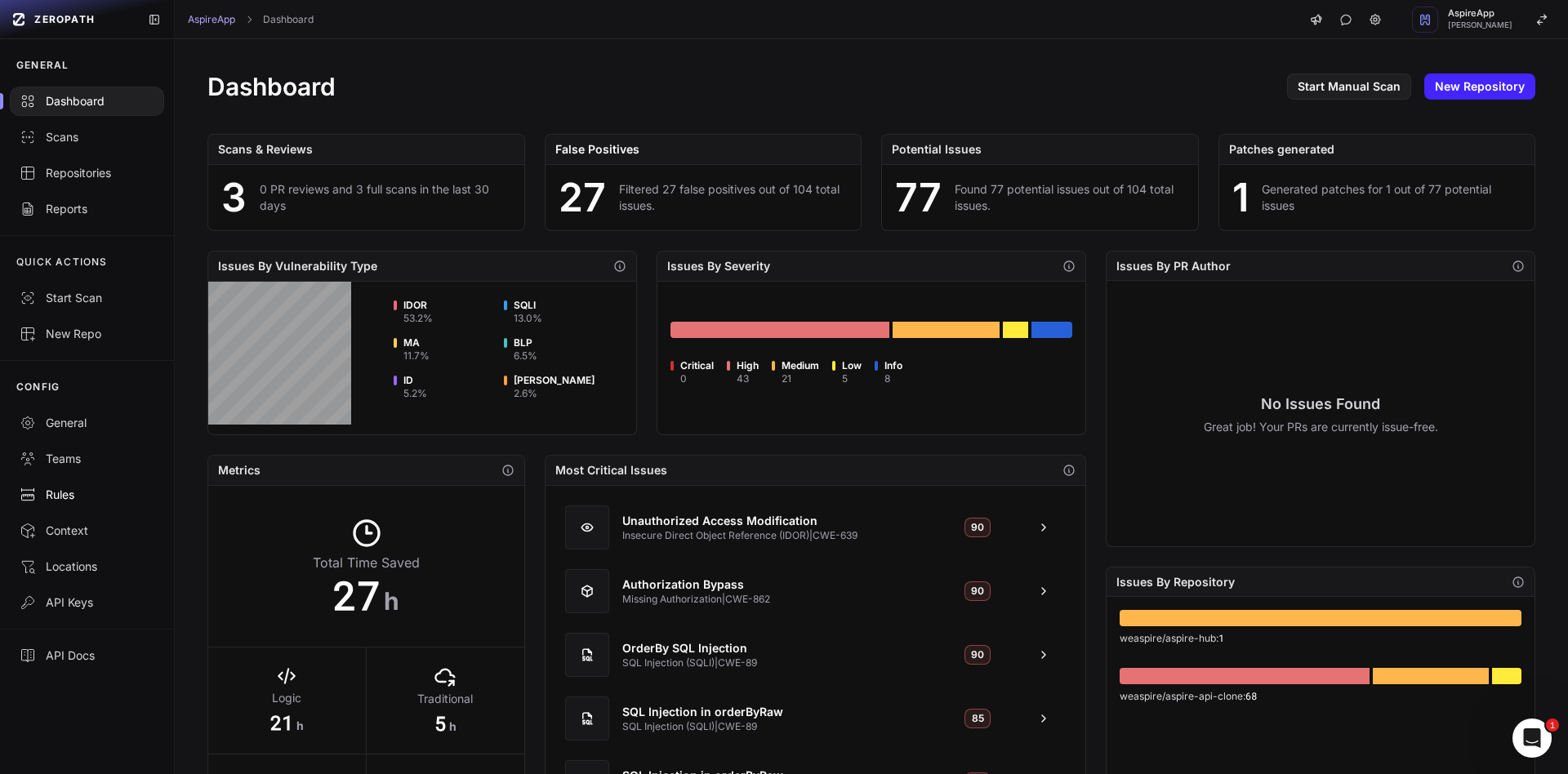 click on "Rules" at bounding box center [87, 495] 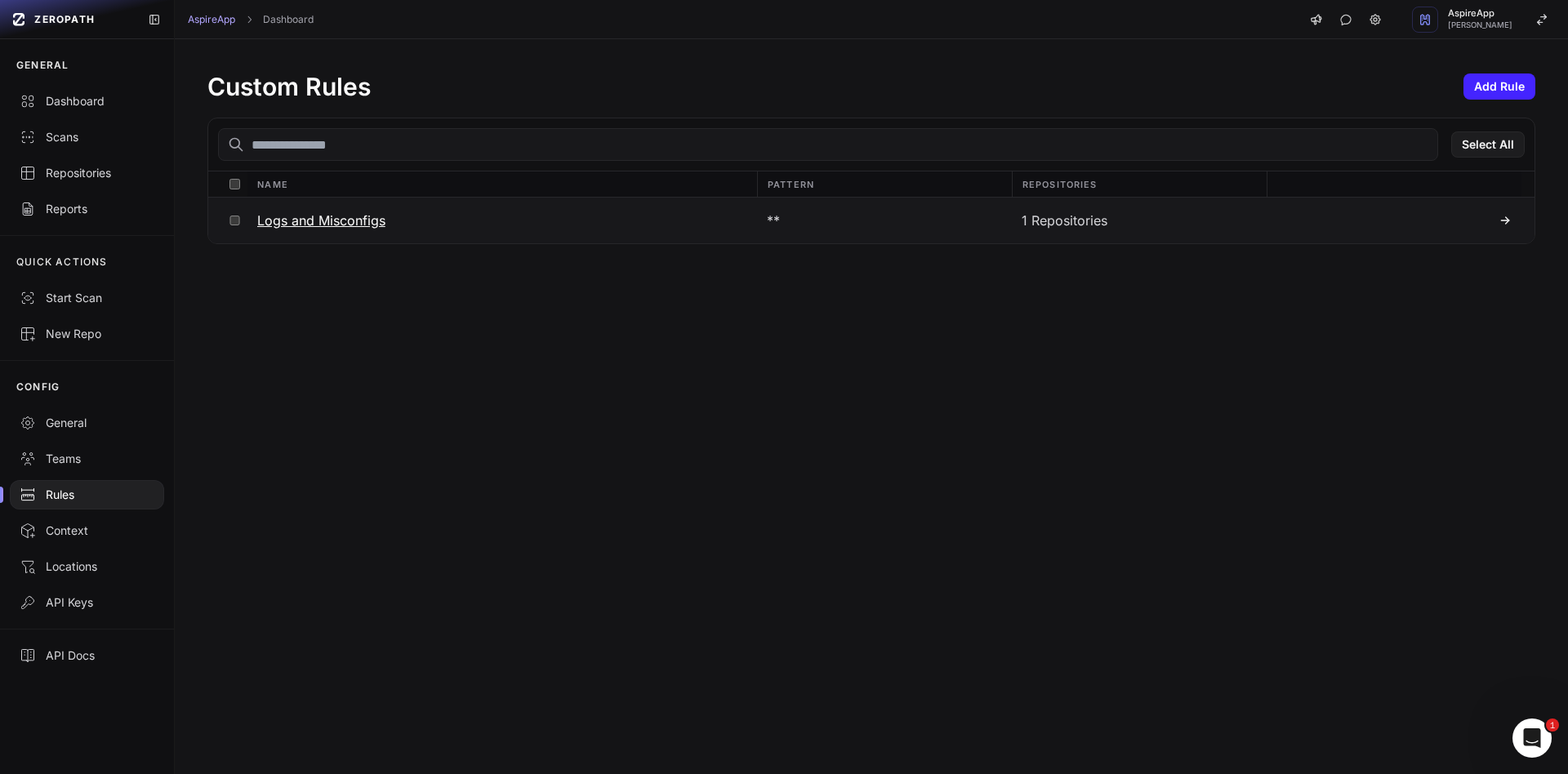 click on "Logs and Misconfigs" at bounding box center (321, 220) 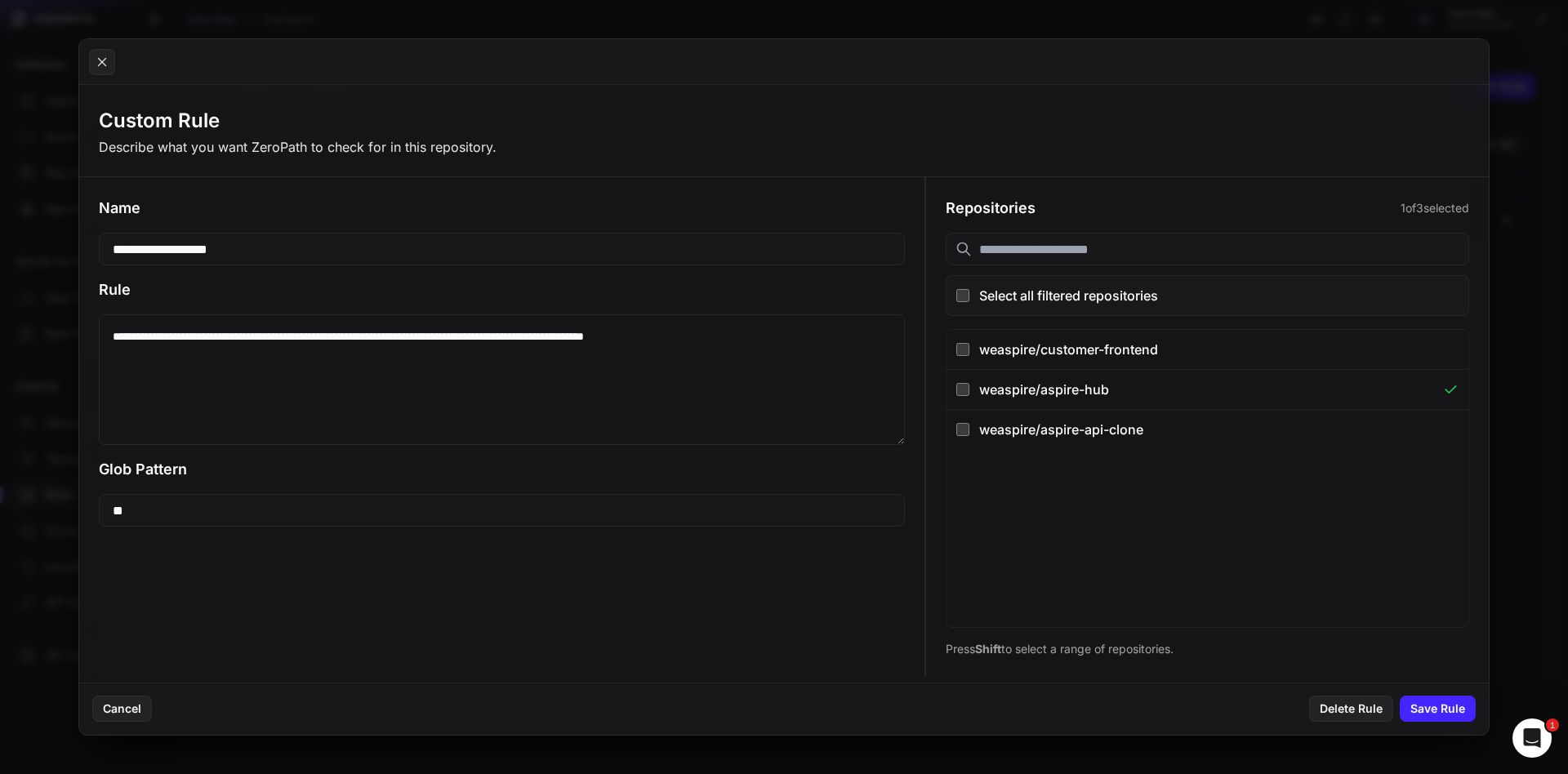click on "**********" at bounding box center (501, 249) 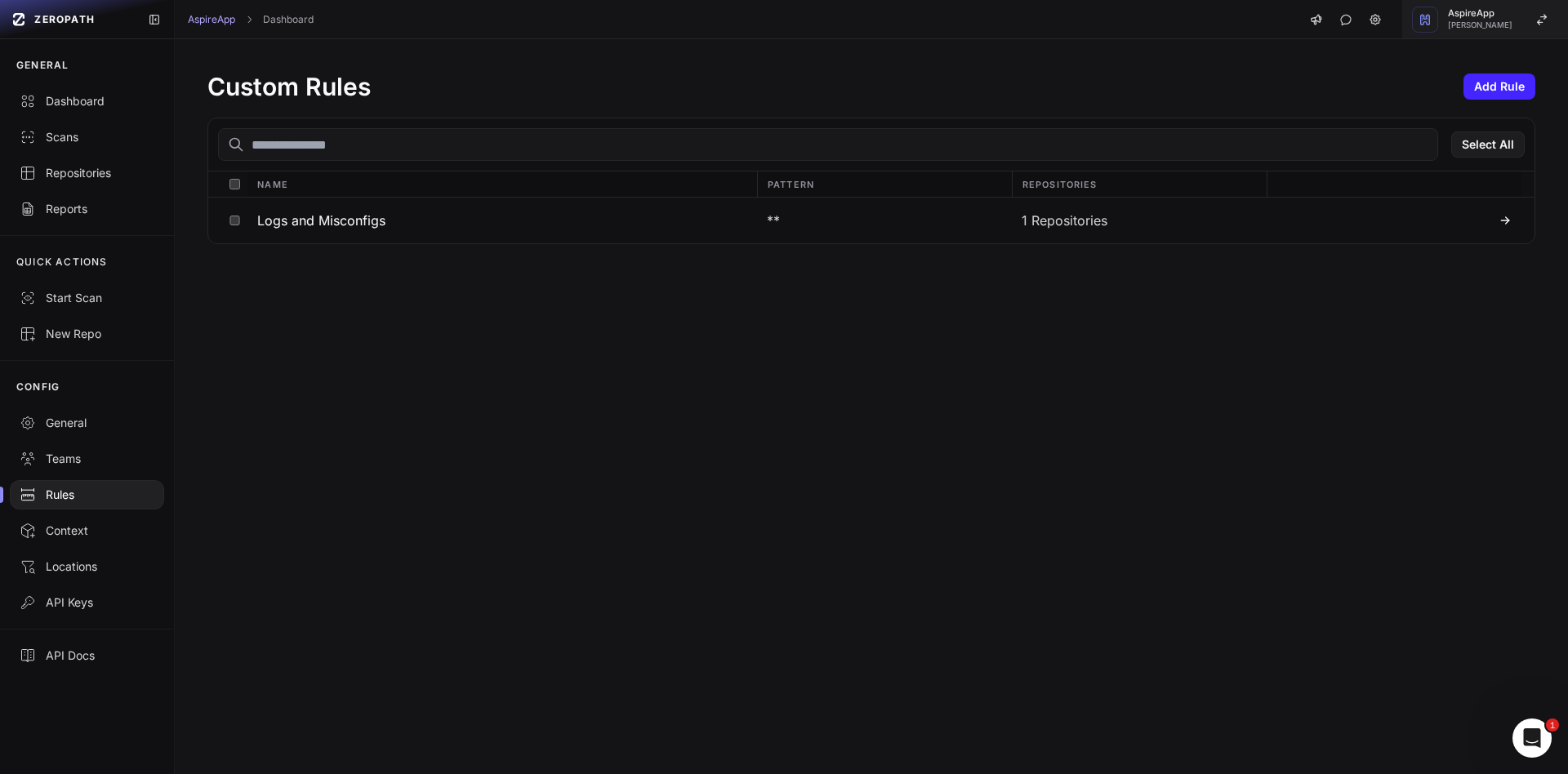 click on "AspireApp" at bounding box center [1480, 13] 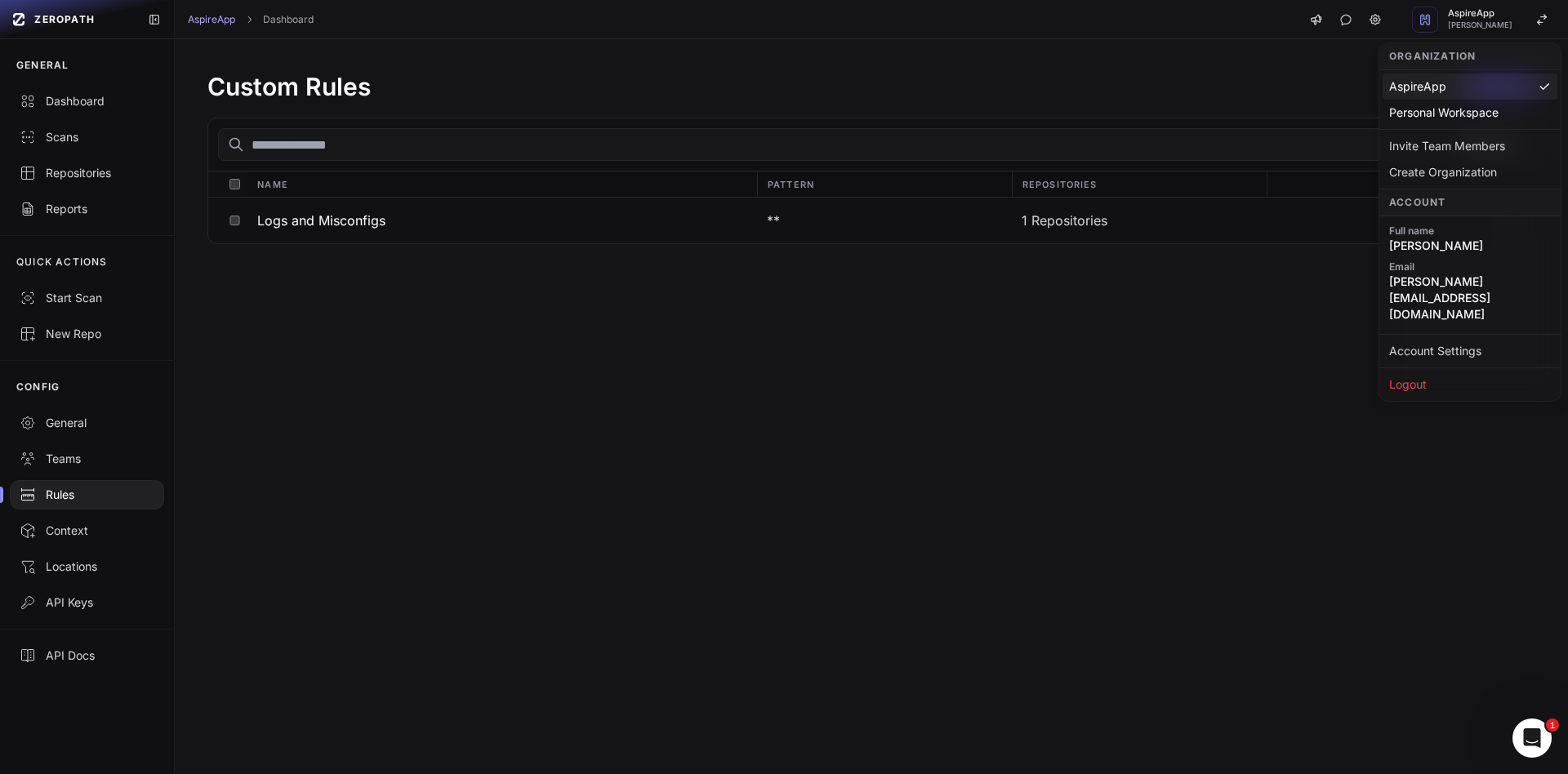 click on "Custom Rules   Add Rule         Select All           Name     Pattern     Repositories             Logs and Misconfigs   **   1 Repositories" at bounding box center (871, 407) 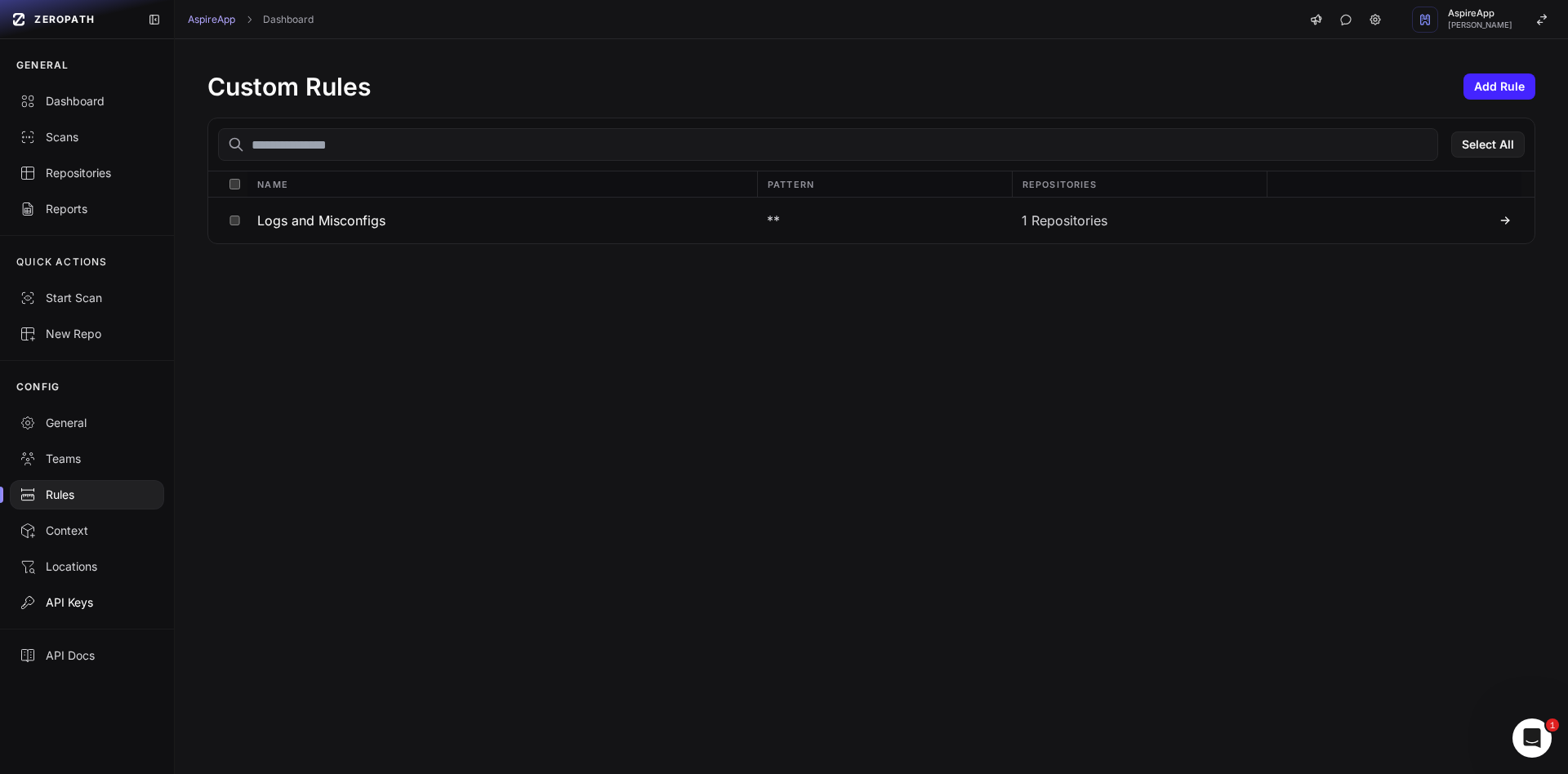 click on "API Keys" at bounding box center (87, 603) 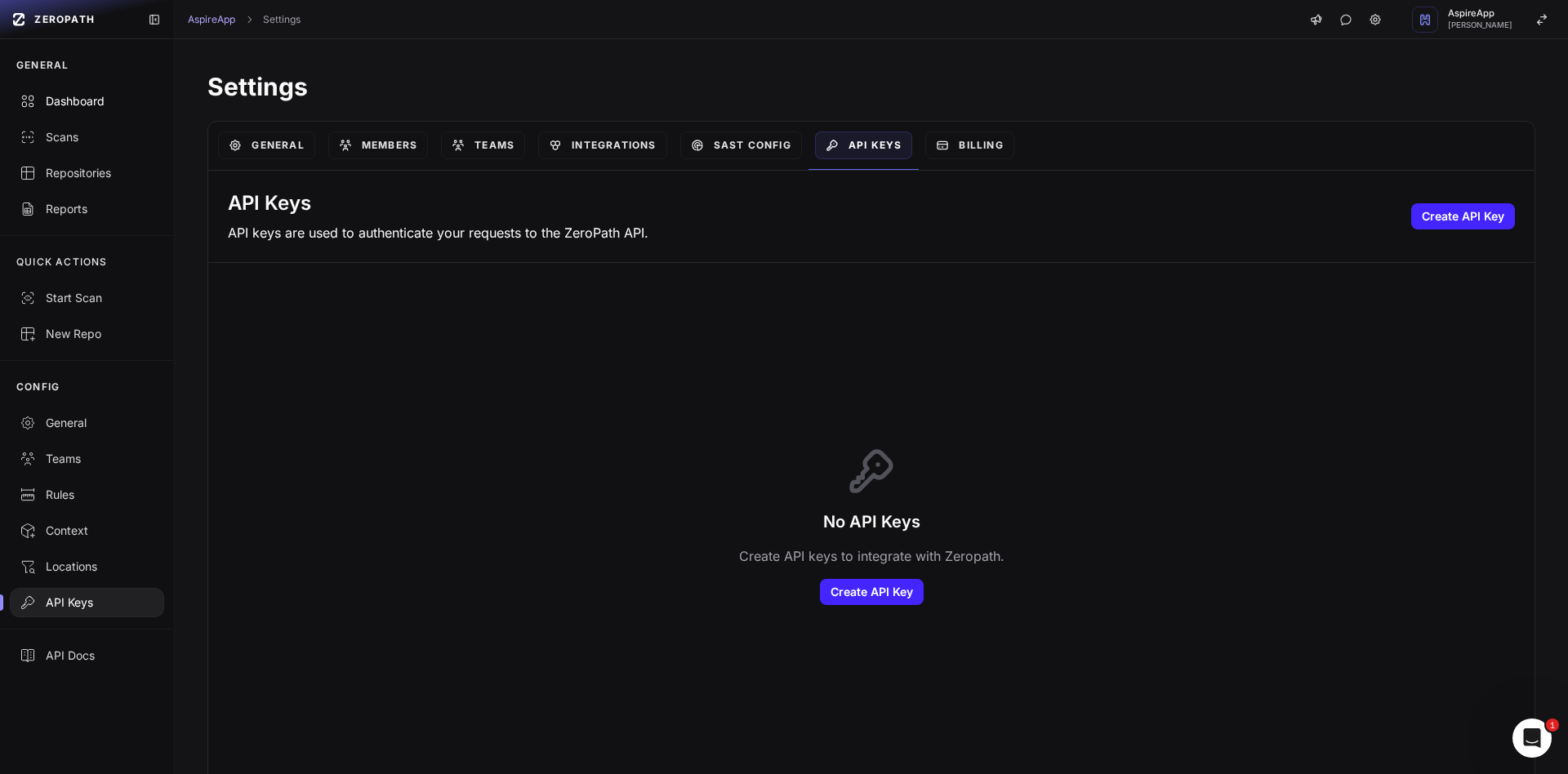 click on "Dashboard" at bounding box center (87, 101) 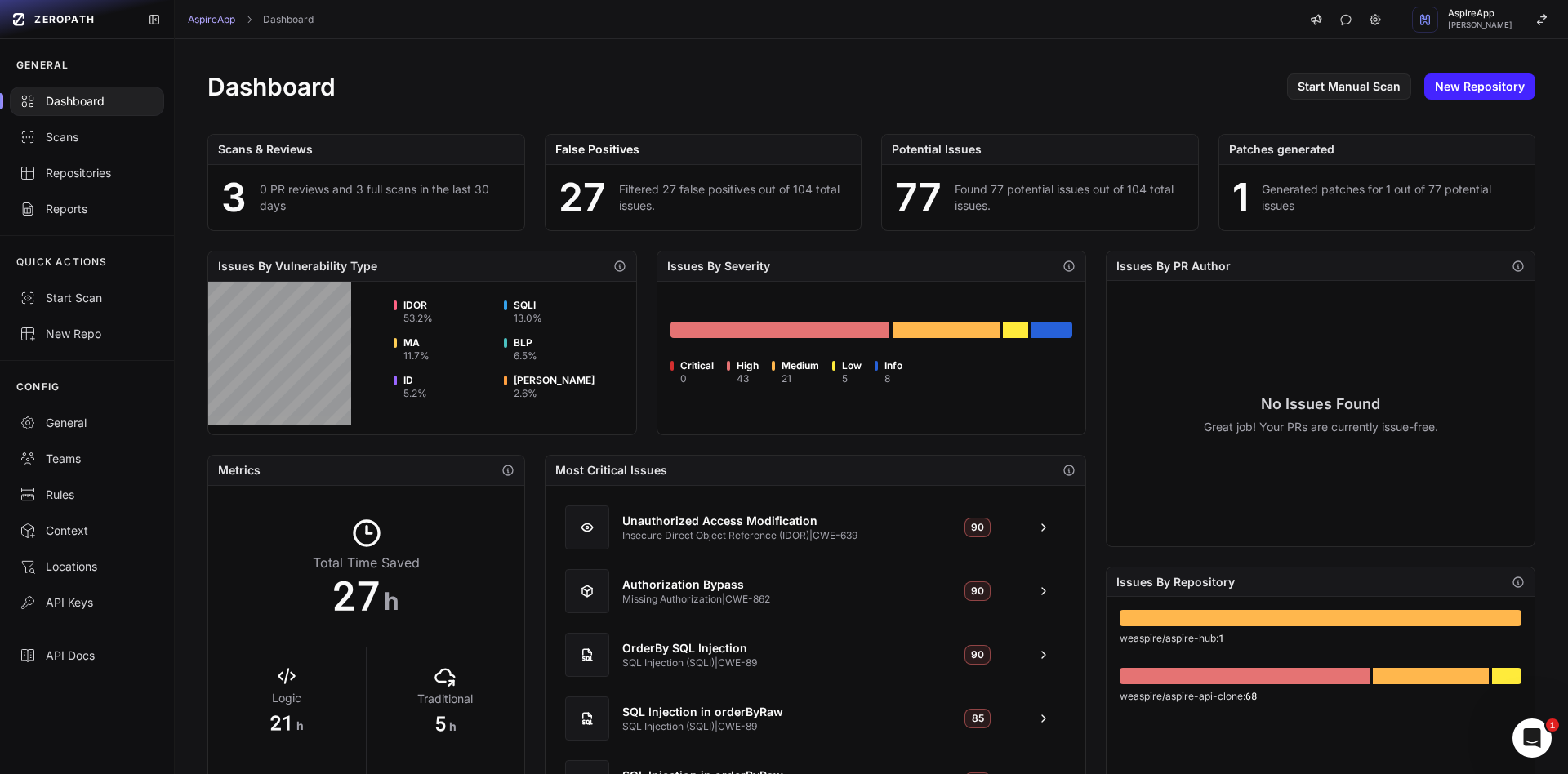 click at bounding box center (395, 305) 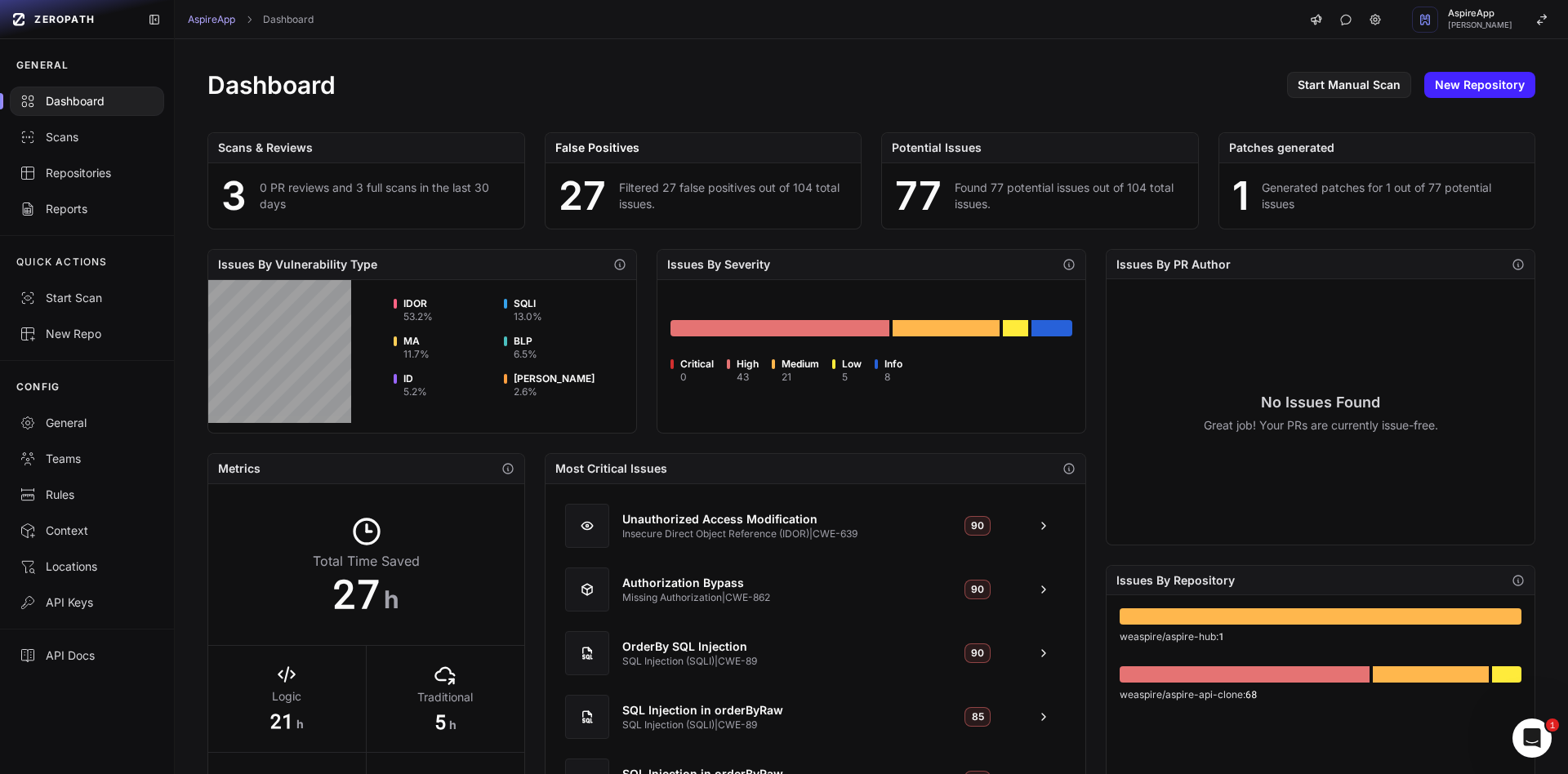 scroll, scrollTop: 0, scrollLeft: 0, axis: both 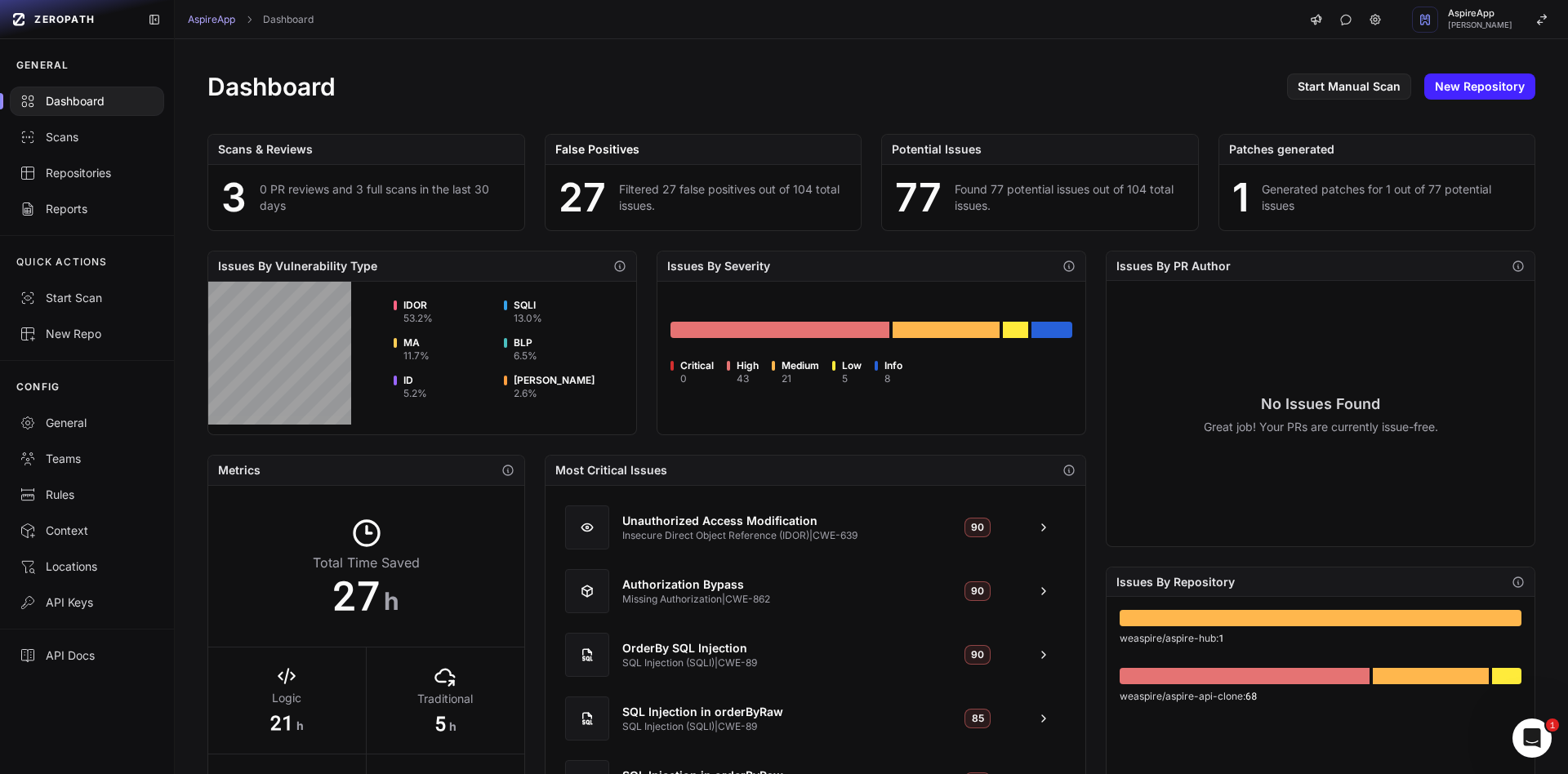 click on "Dashboard   Start Manual Scan     New Repository   Scans & Reviews   3   0 PR reviews and 3 full scans in the last 30 days   False Positives   27   Filtered 27 false positives out of 104 total issues.   Potential Issues   77   Found 77 potential issues out of 104 total issues.   Patches generated   1   Generated patches for 1 out of 77 potential issues   Issues By Vulnerability Type           IDOR   53.2 %     SQLI   13.0 %     MA   11.7 %     BLP   6.5 %     ID   5.2 %     [PERSON_NAME]   2.6 %     IC   2.6 %     Other   5.2 %     Issues By Severity                           Critical   0     High   43     Medium   21     Low   5     Info   8     Metrics         Total Time Saved   27 h     Logic   21 h     Traditional   5 h     Nat. Lang.   0 h     Patching   0 h   Most Critical Issues         Unauthorized Access Modification   Insecure Direct Object Reference (IDOR)  |  CWE-639   90       Authorization Bypass   Missing Authorization  |  CWE-862   90       OrderBy SQL Injection   SQL Injection (SQLI)  |  CWE-89   90" at bounding box center (871, 467) 